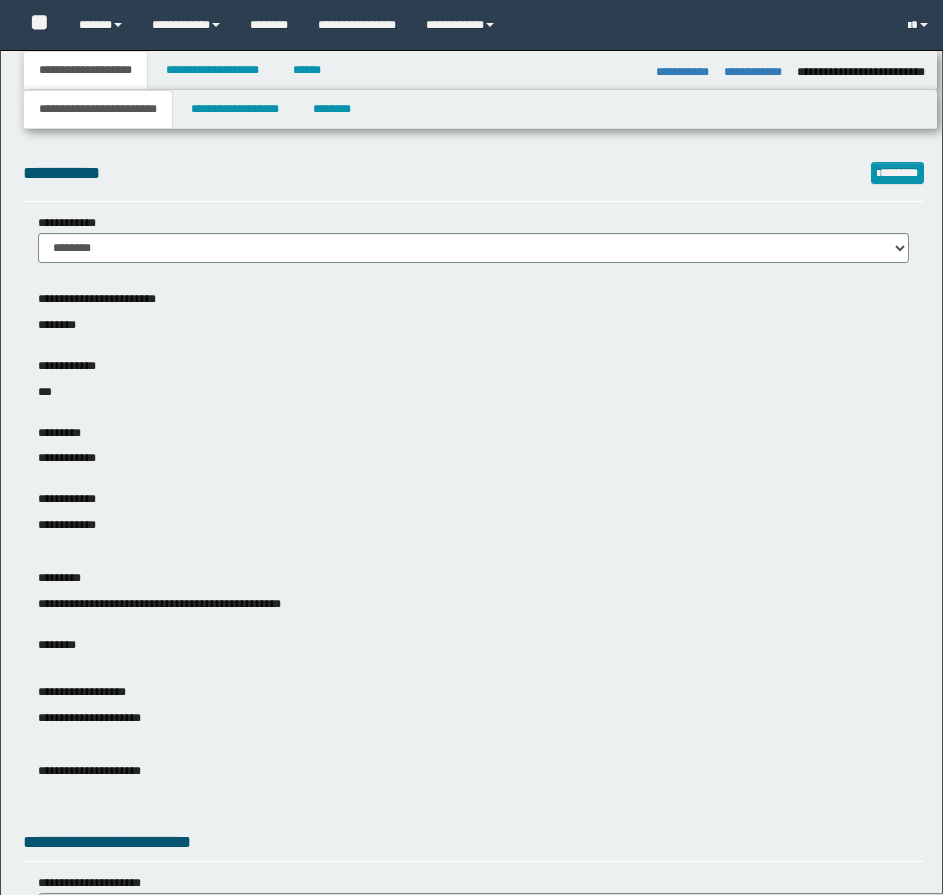 select on "*" 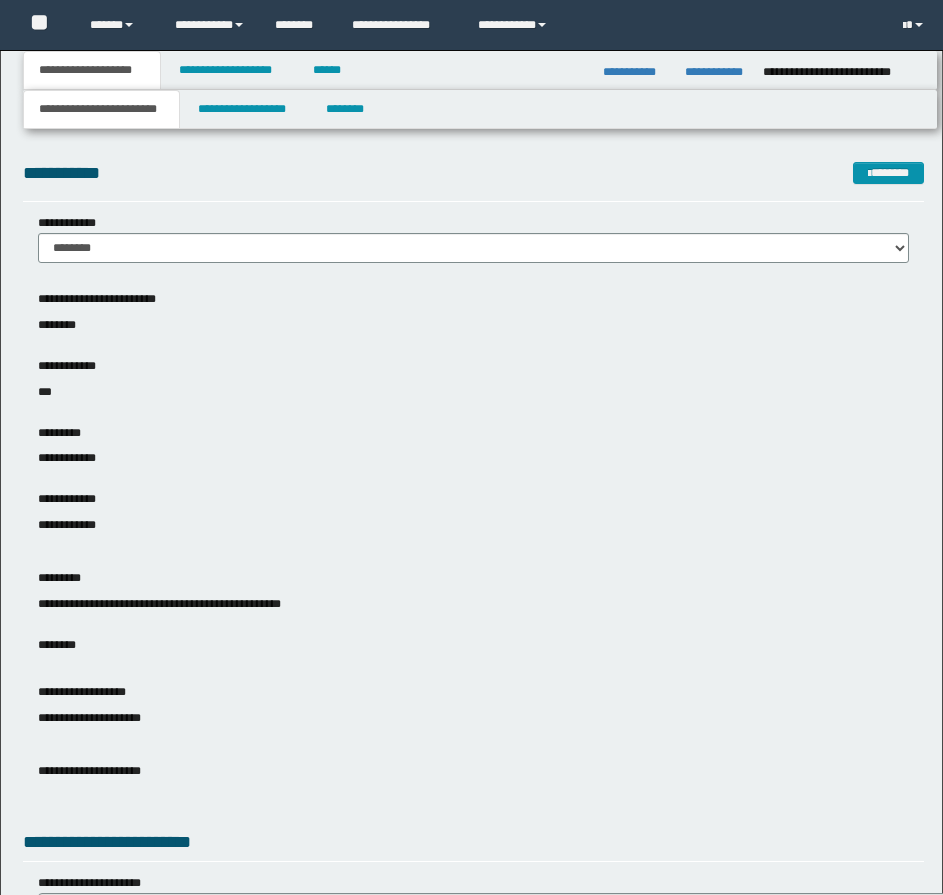 scroll, scrollTop: 0, scrollLeft: 0, axis: both 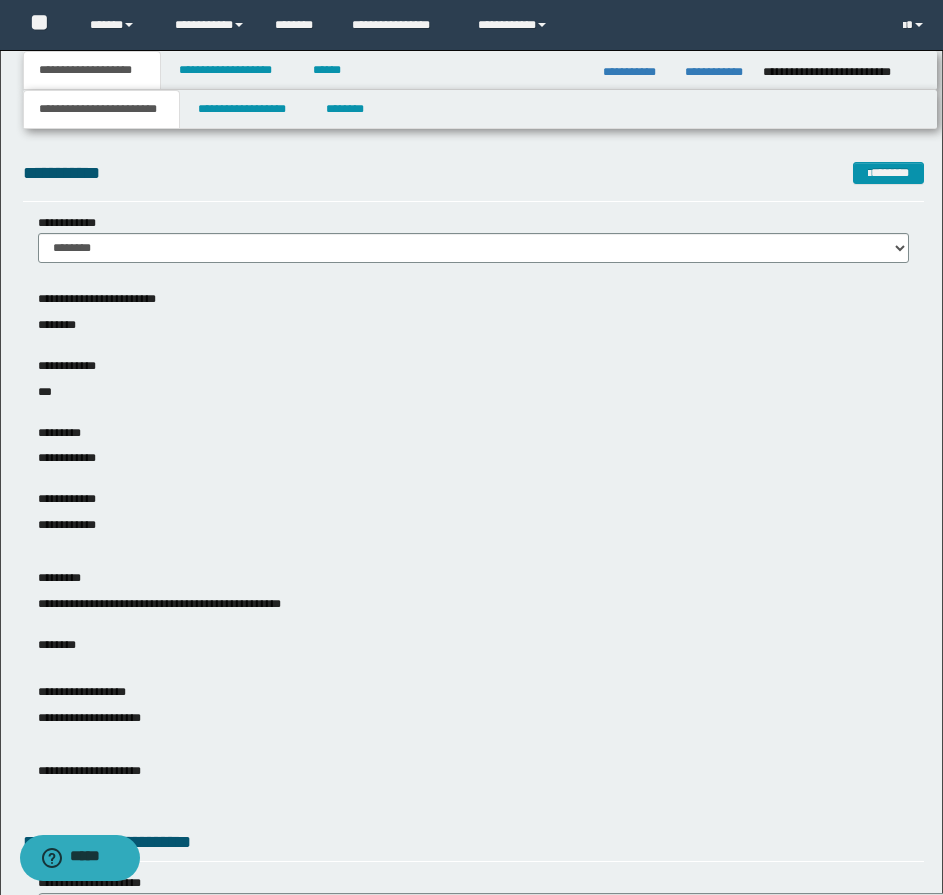 click on "***" at bounding box center (473, 392) 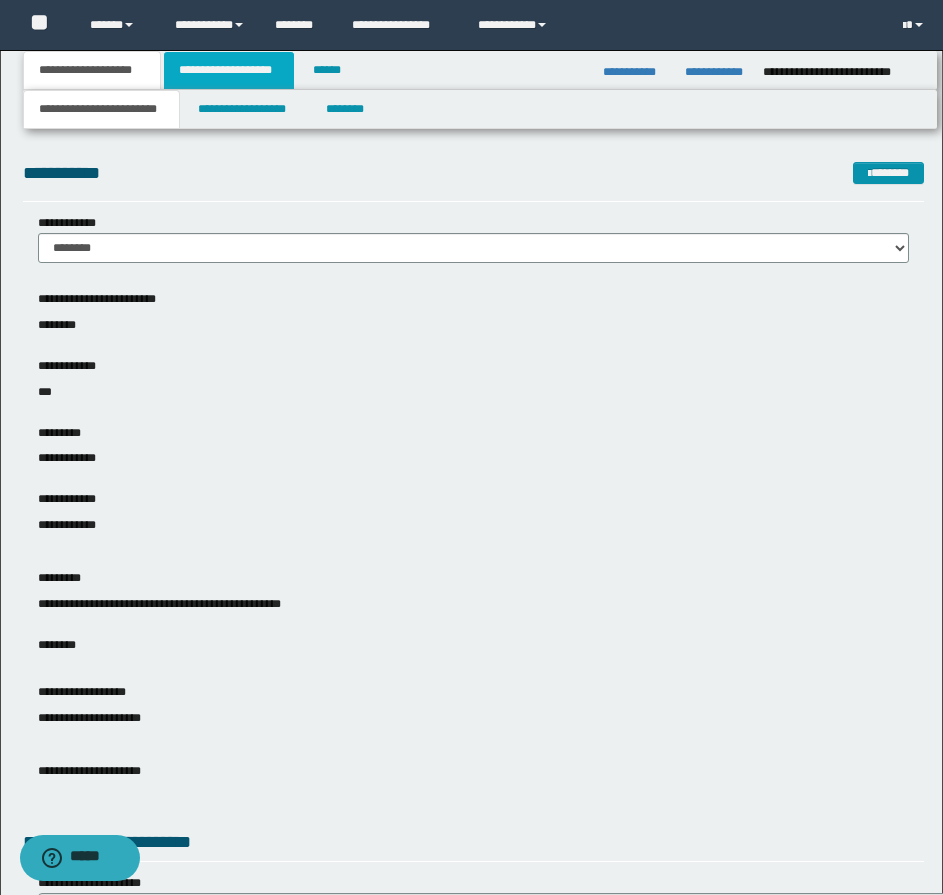 click on "**********" at bounding box center [229, 70] 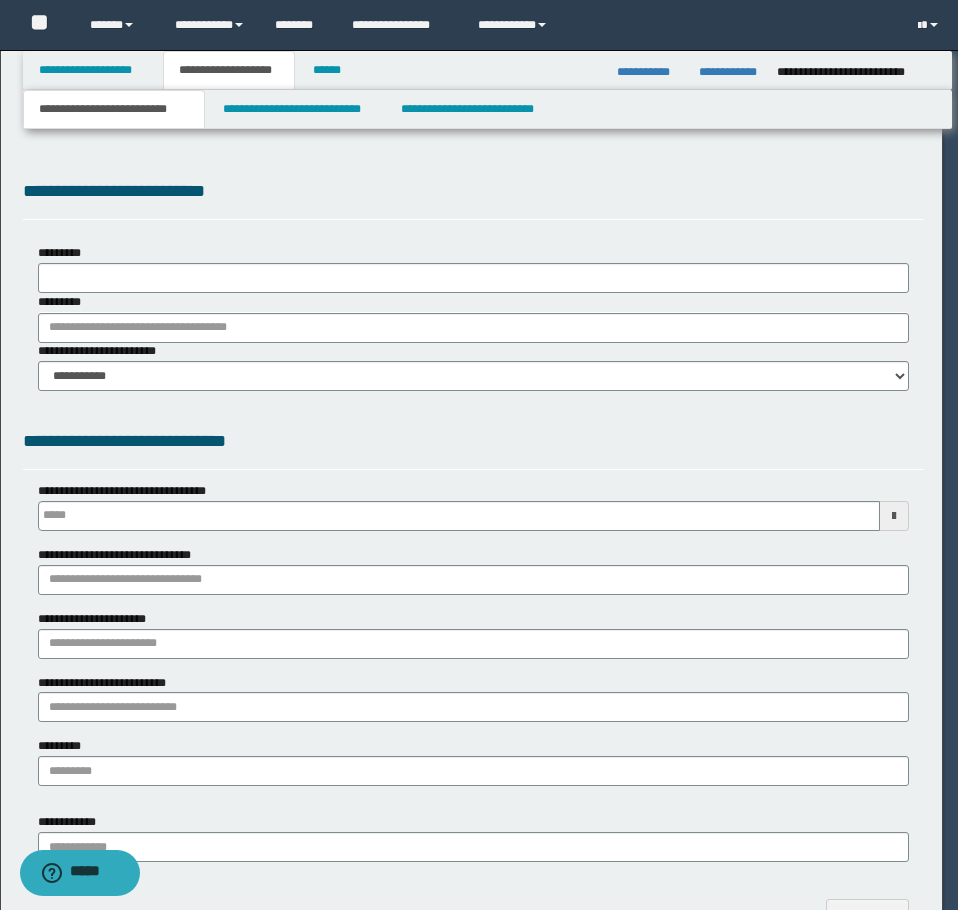 type on "**********" 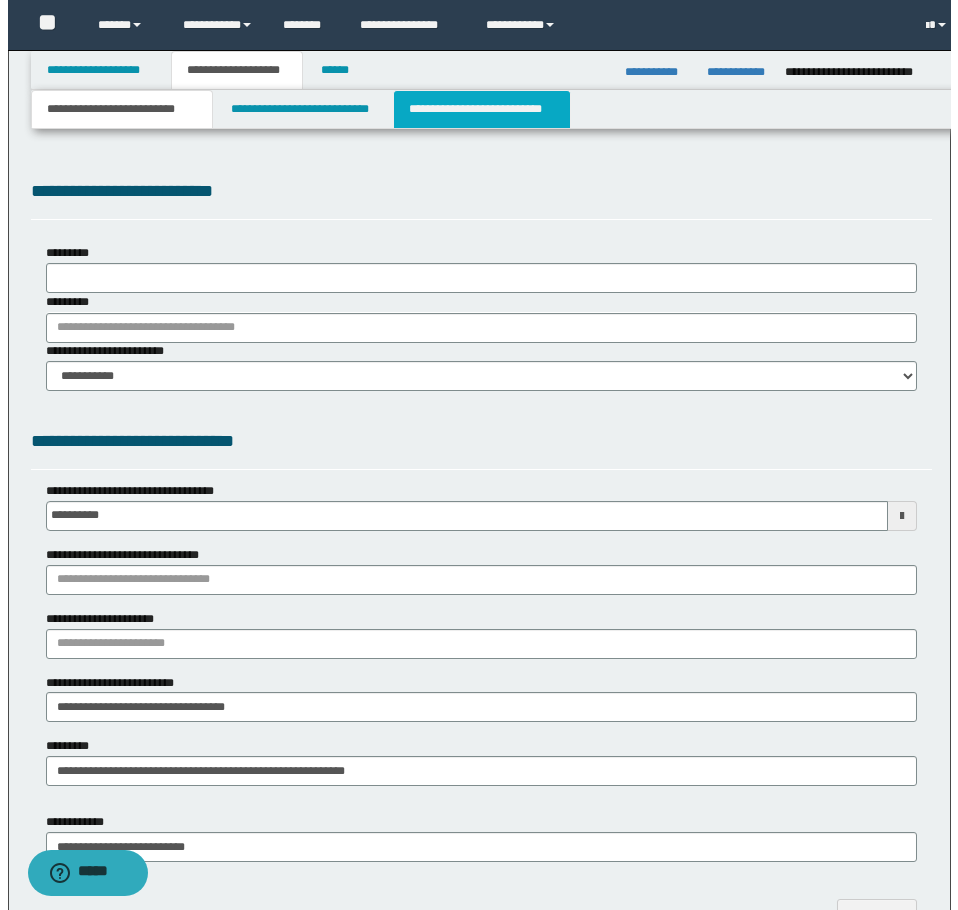 scroll, scrollTop: 0, scrollLeft: 0, axis: both 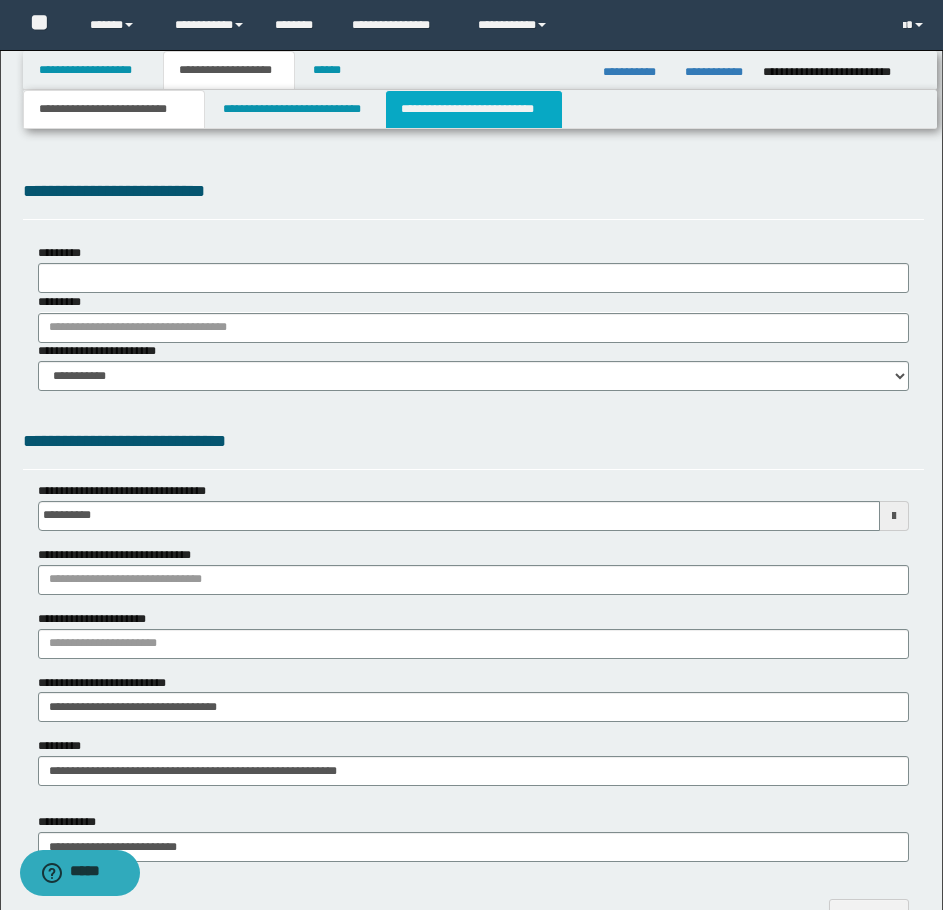 click on "**********" at bounding box center (474, 109) 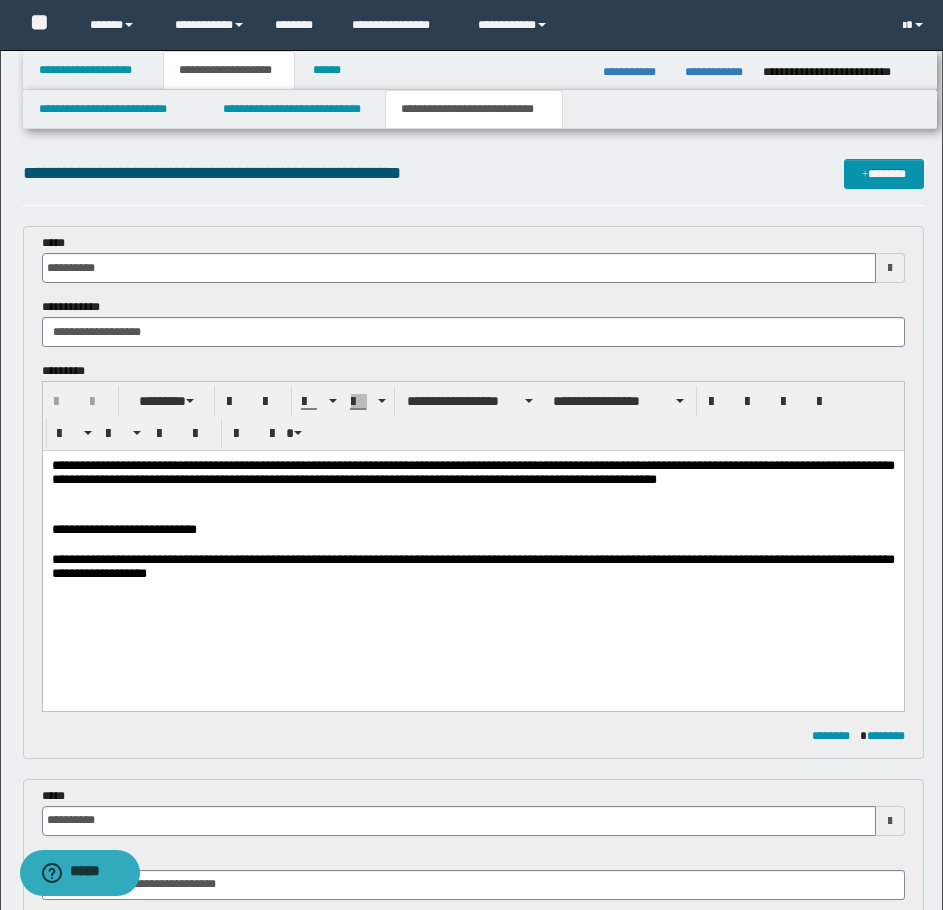 scroll, scrollTop: 0, scrollLeft: 0, axis: both 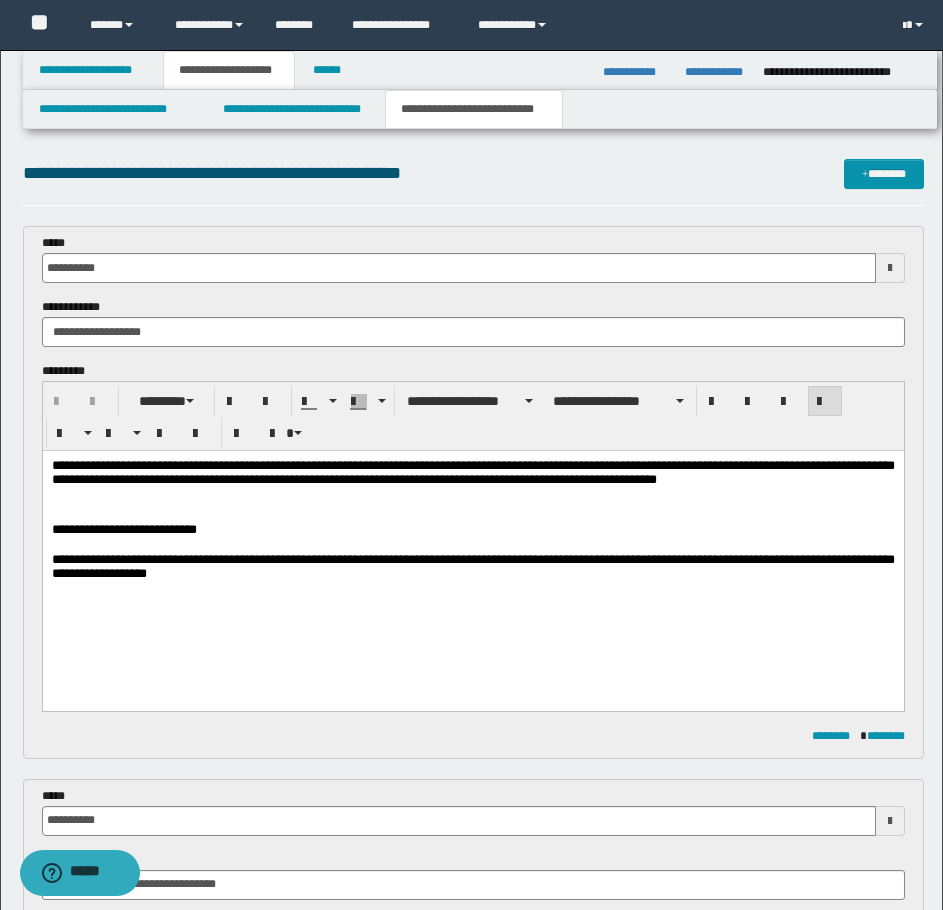 click at bounding box center [472, 545] 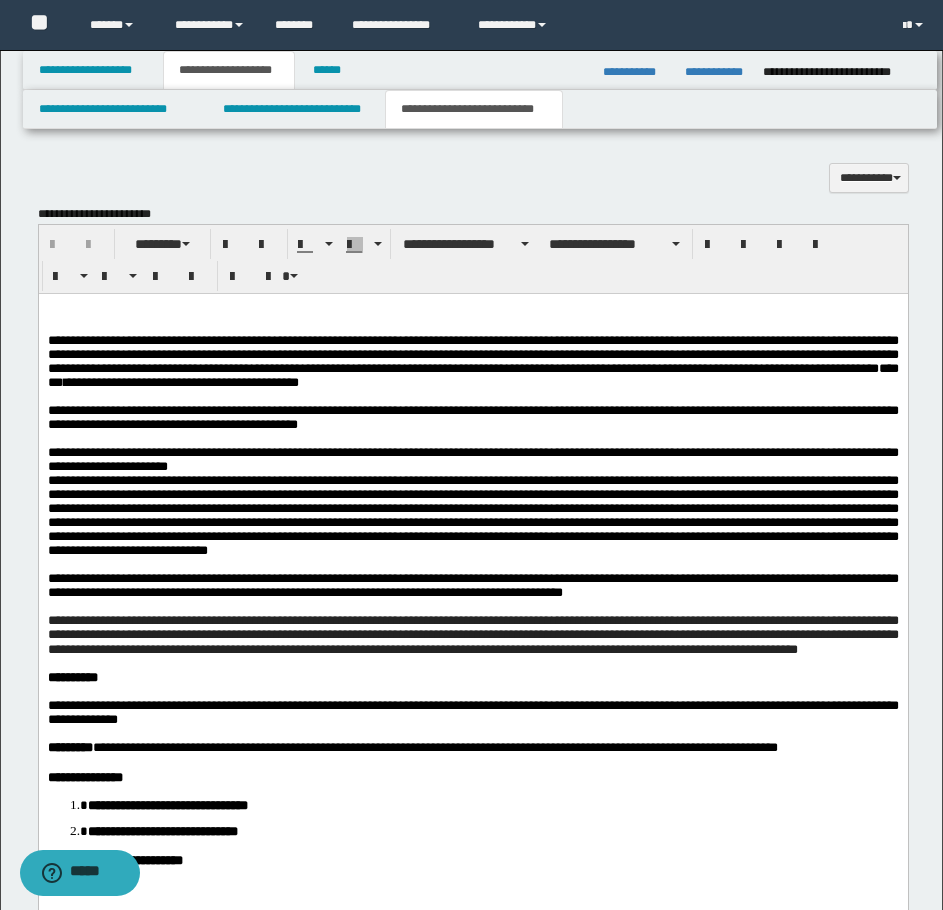 scroll, scrollTop: 1400, scrollLeft: 0, axis: vertical 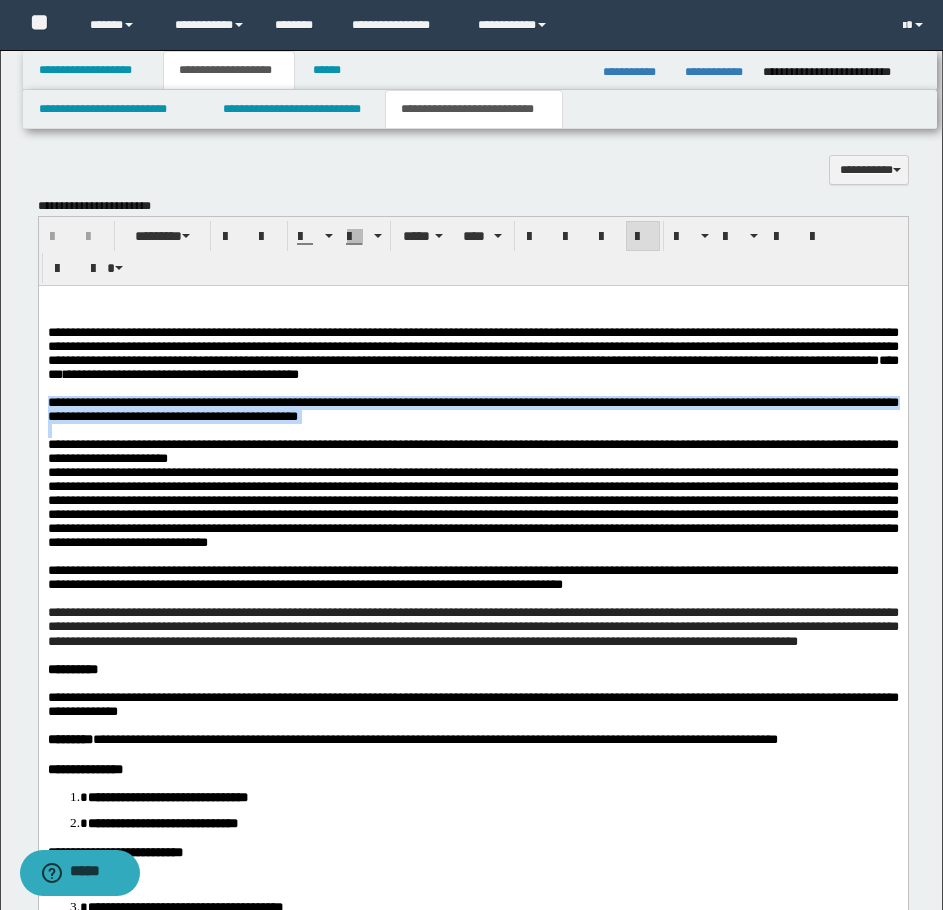 drag, startPoint x: 47, startPoint y: 422, endPoint x: 457, endPoint y: 466, distance: 412.35422 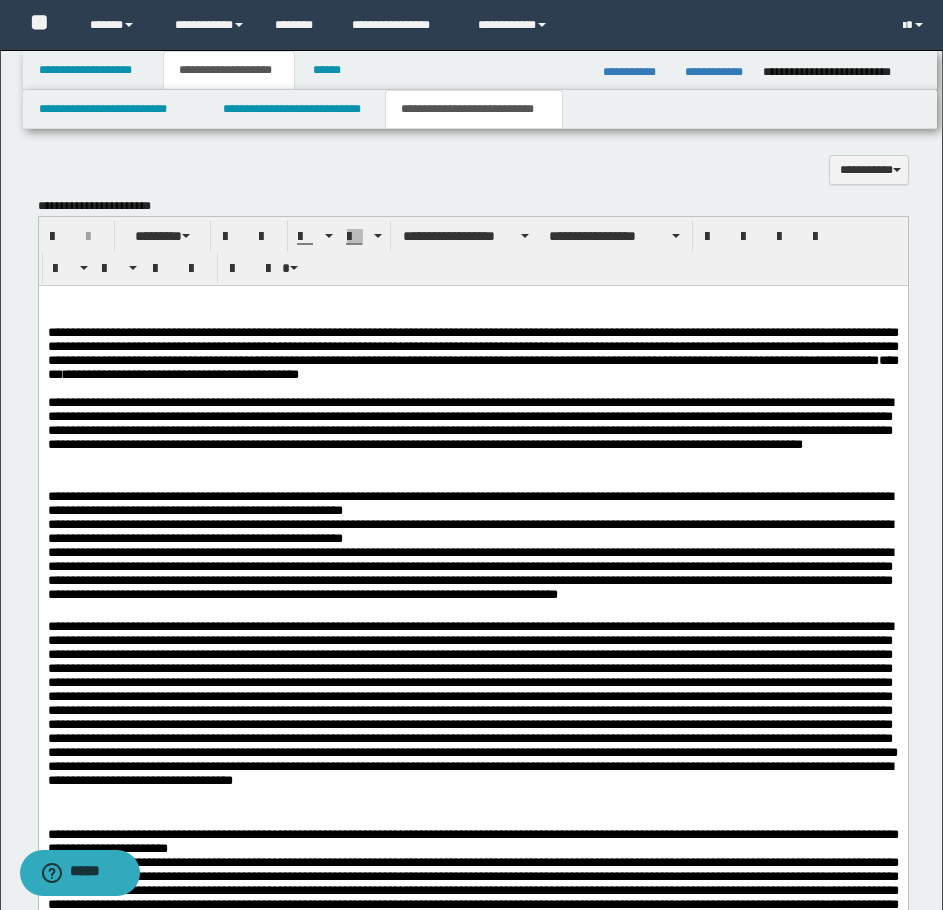drag, startPoint x: 44, startPoint y: 429, endPoint x: 338, endPoint y: 775, distance: 454.03964 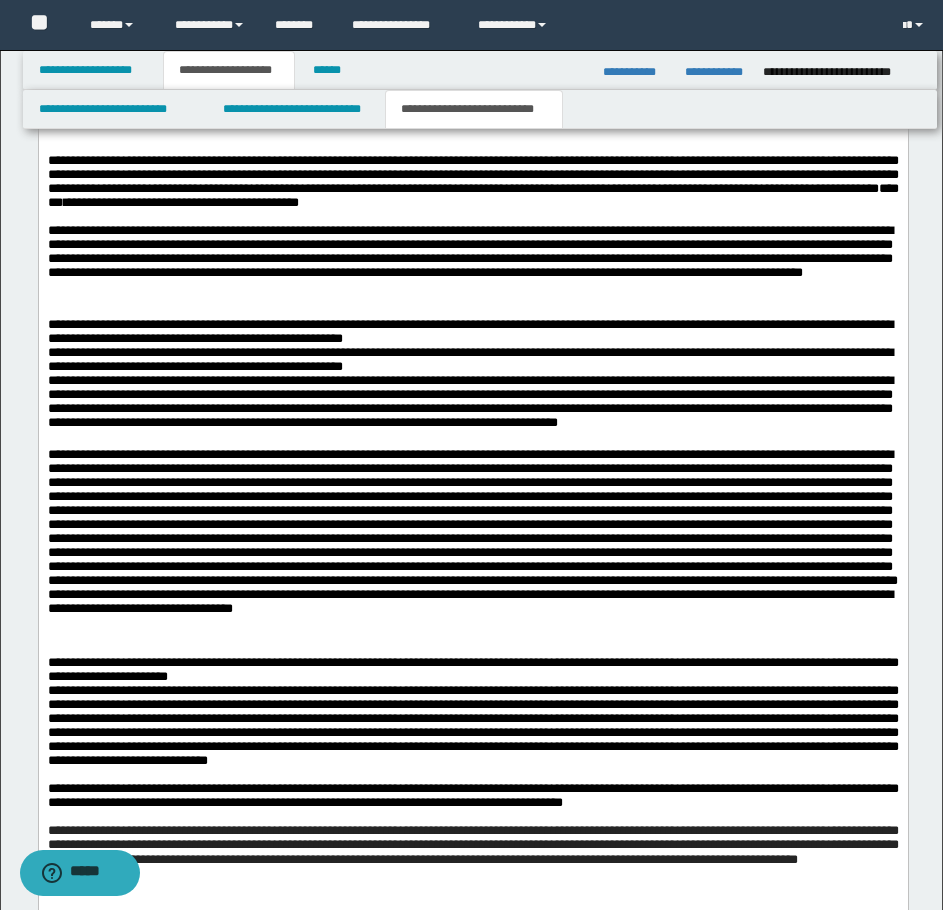 scroll, scrollTop: 1600, scrollLeft: 0, axis: vertical 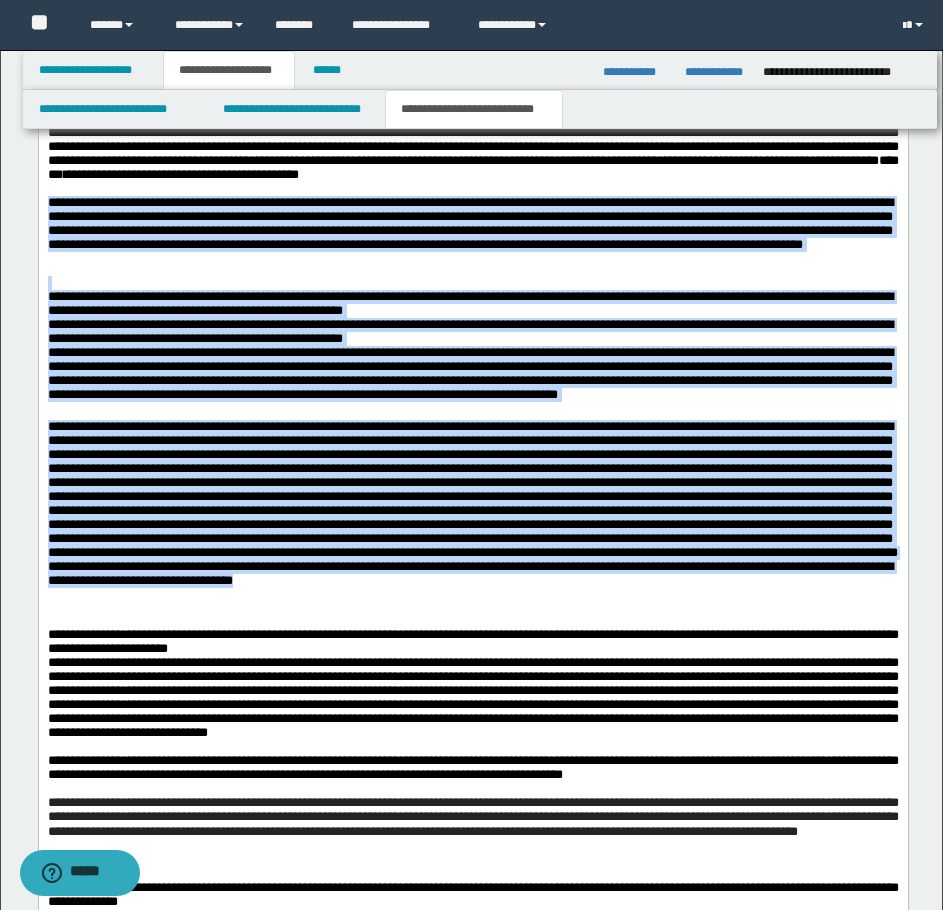 drag, startPoint x: 48, startPoint y: 229, endPoint x: 346, endPoint y: 641, distance: 508.47617 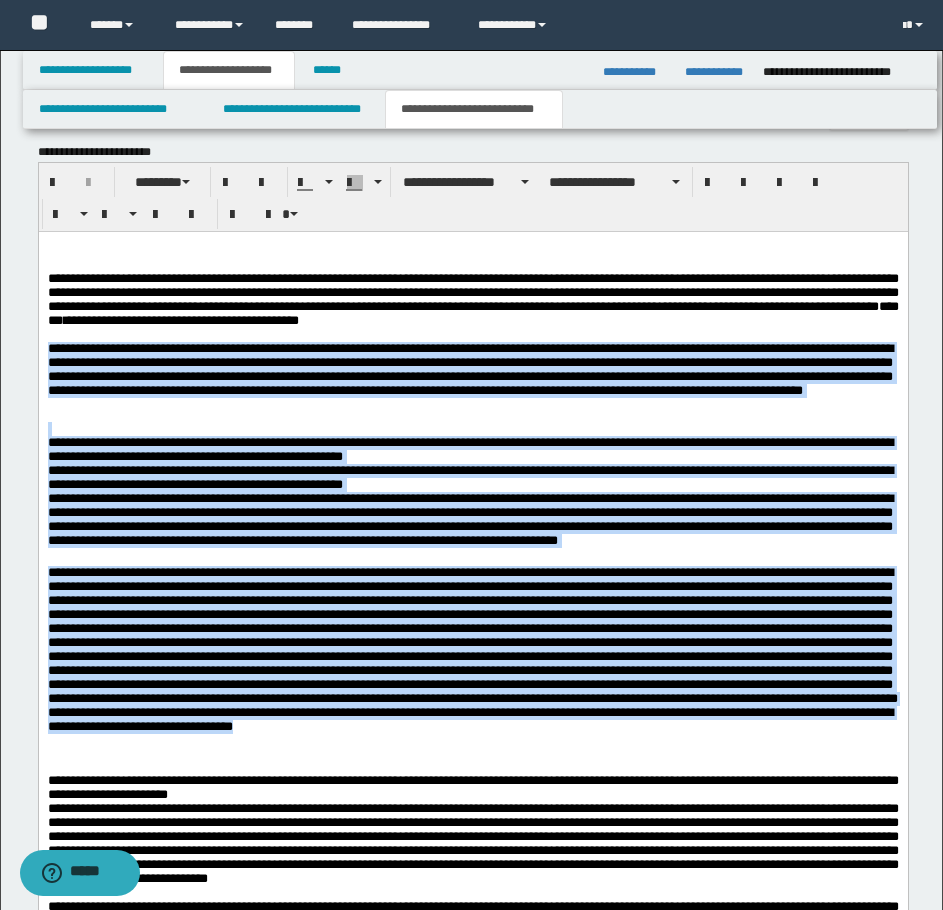scroll, scrollTop: 1400, scrollLeft: 0, axis: vertical 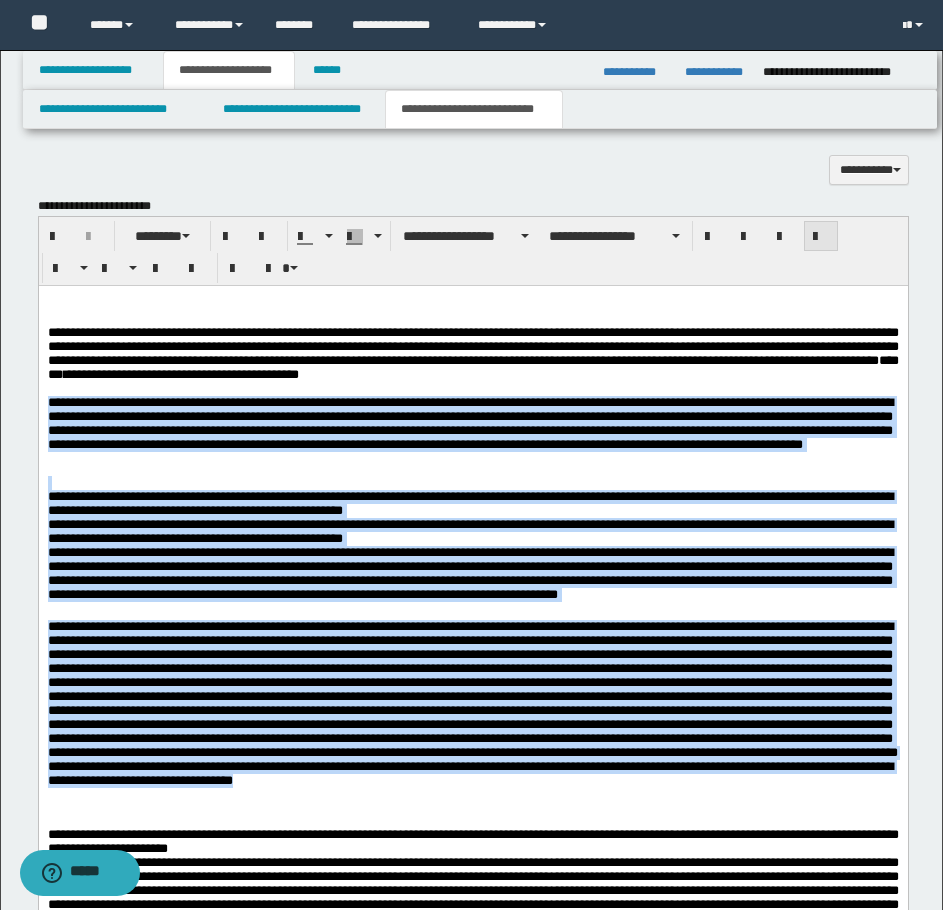 click at bounding box center [821, 237] 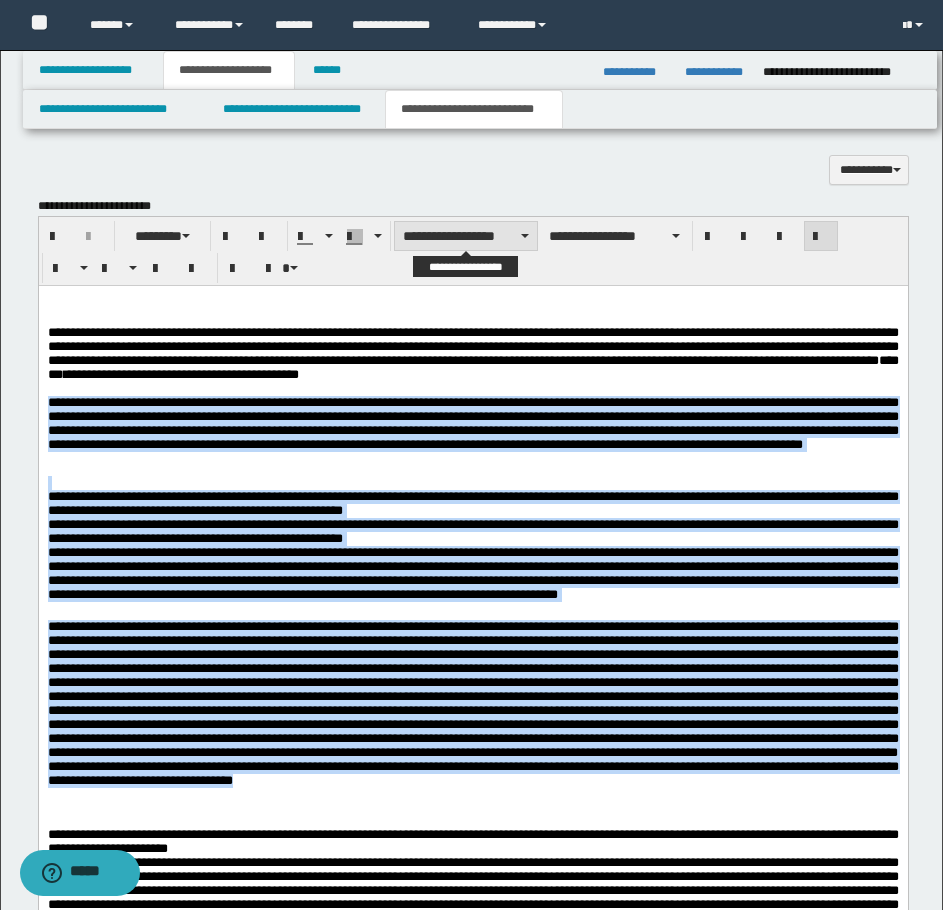 click on "**********" at bounding box center [466, 236] 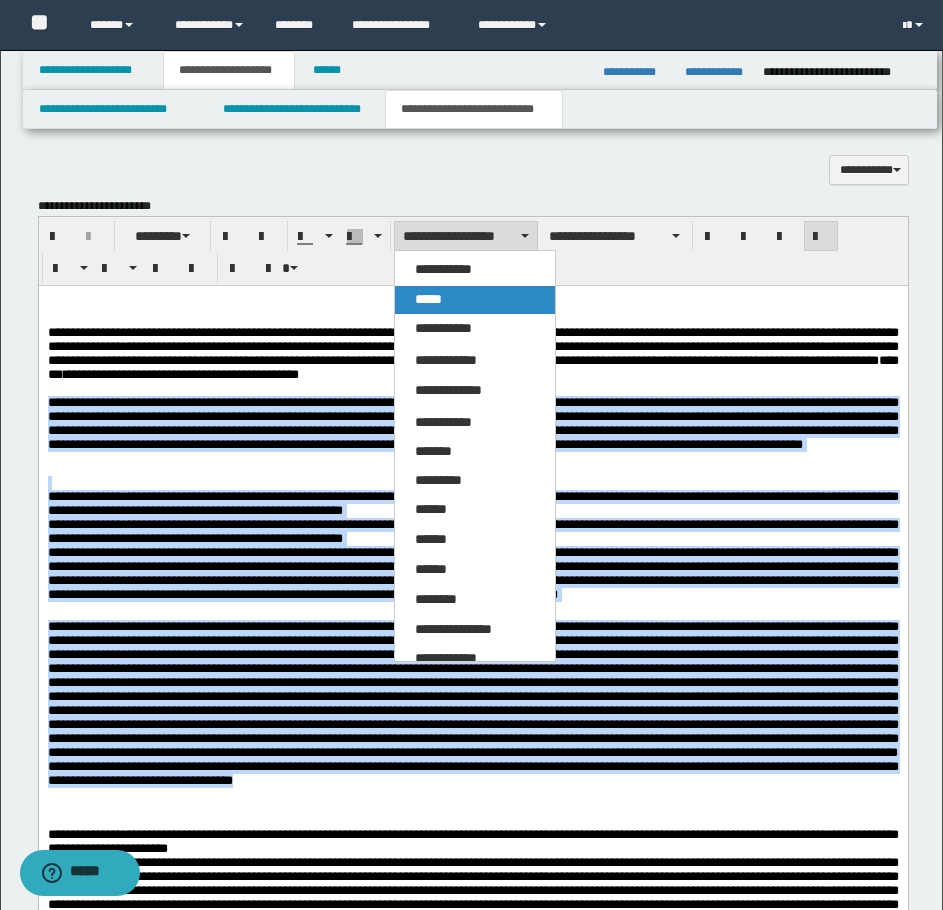 click on "*****" at bounding box center [475, 300] 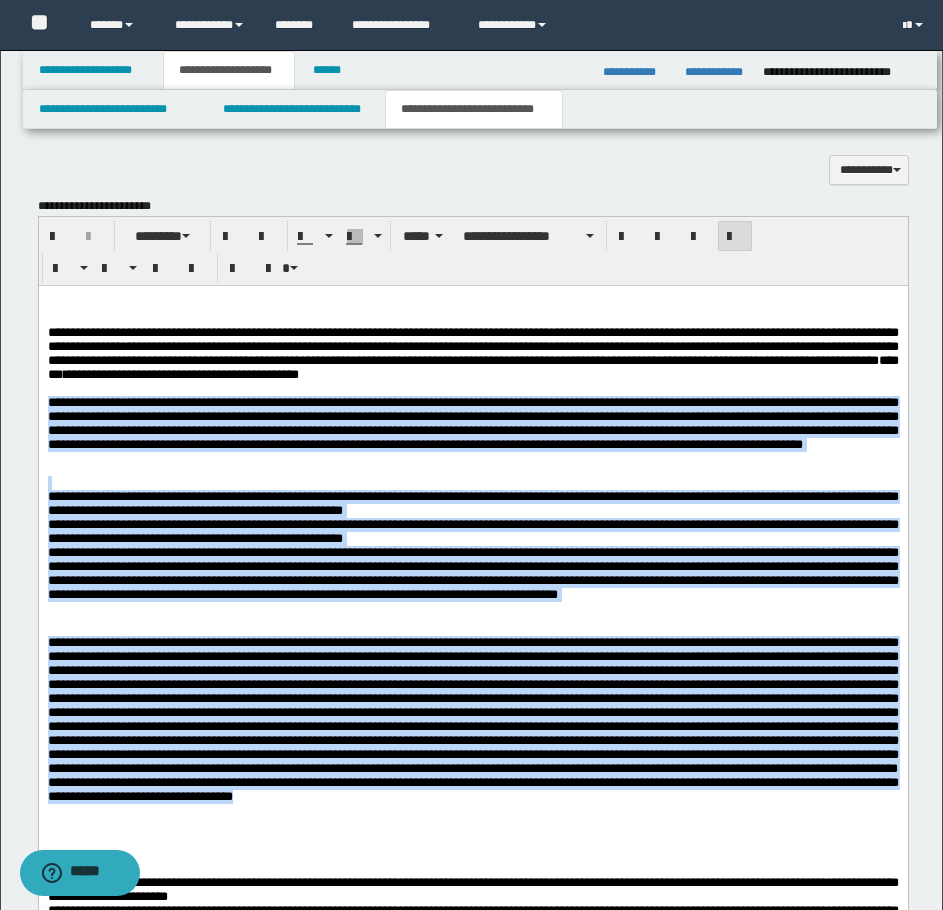 click on "**********" at bounding box center (472, 422) 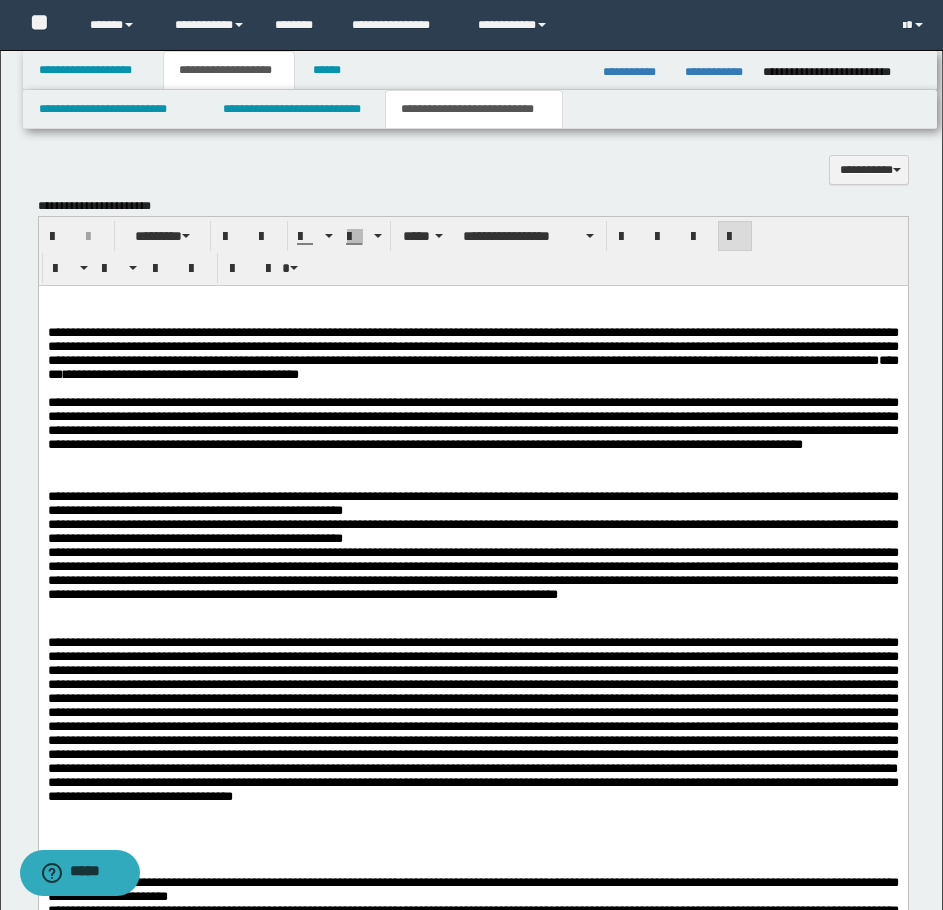 click on "**********" at bounding box center (472, 422) 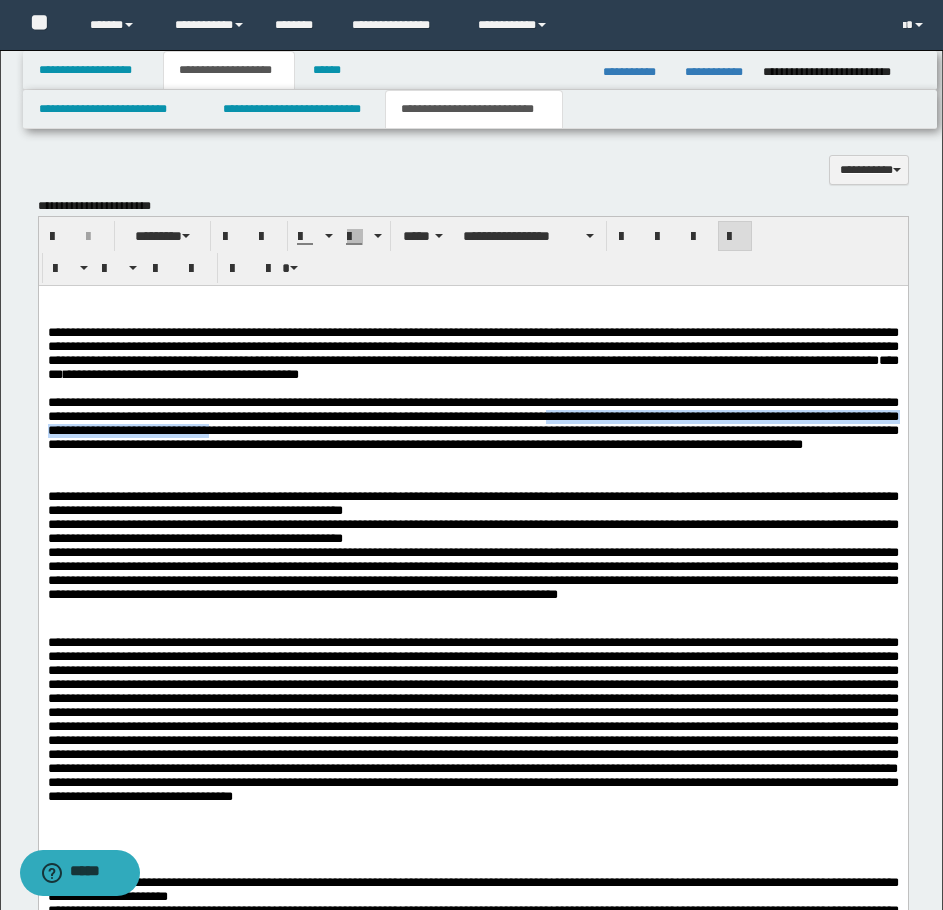 drag, startPoint x: 792, startPoint y: 445, endPoint x: 573, endPoint y: 461, distance: 219.5837 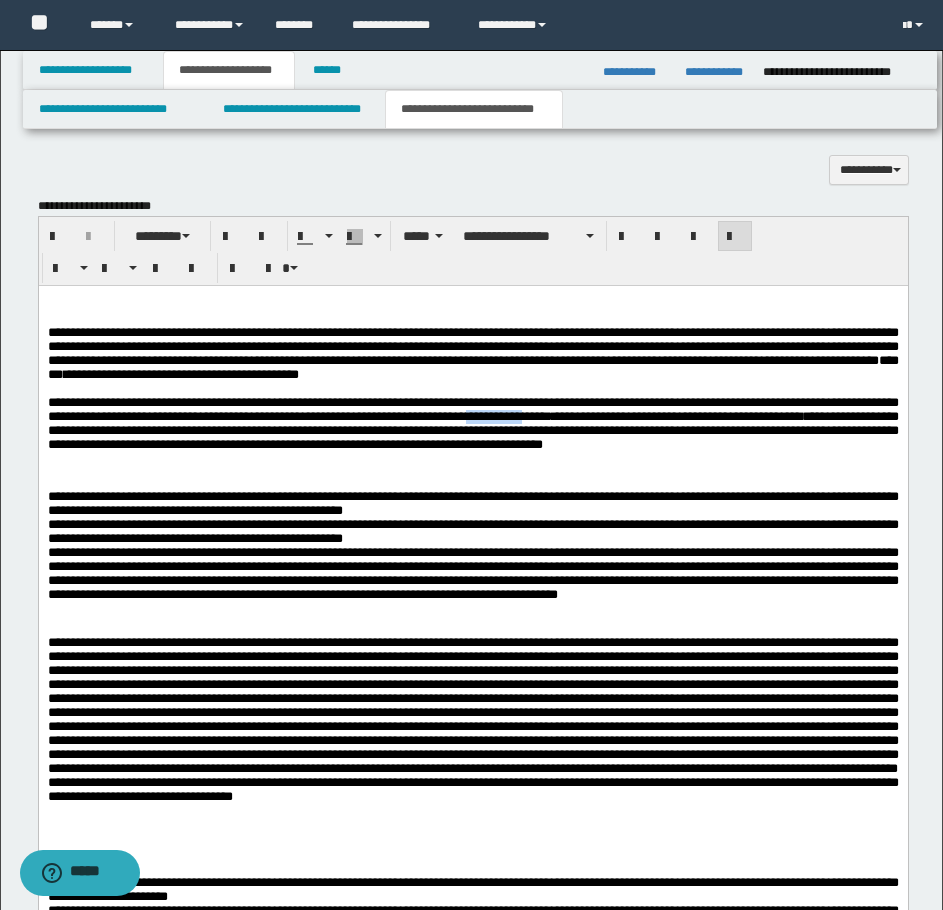 drag, startPoint x: 671, startPoint y: 443, endPoint x: 752, endPoint y: 444, distance: 81.00617 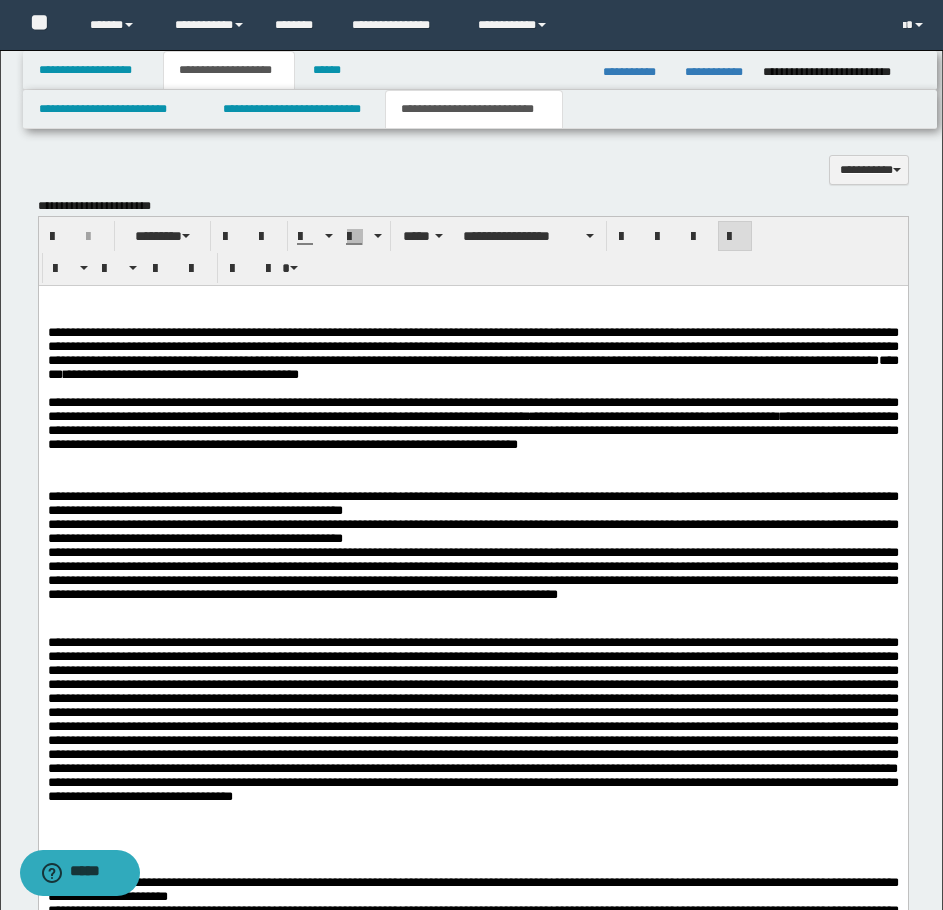 click on "**********" at bounding box center [472, 352] 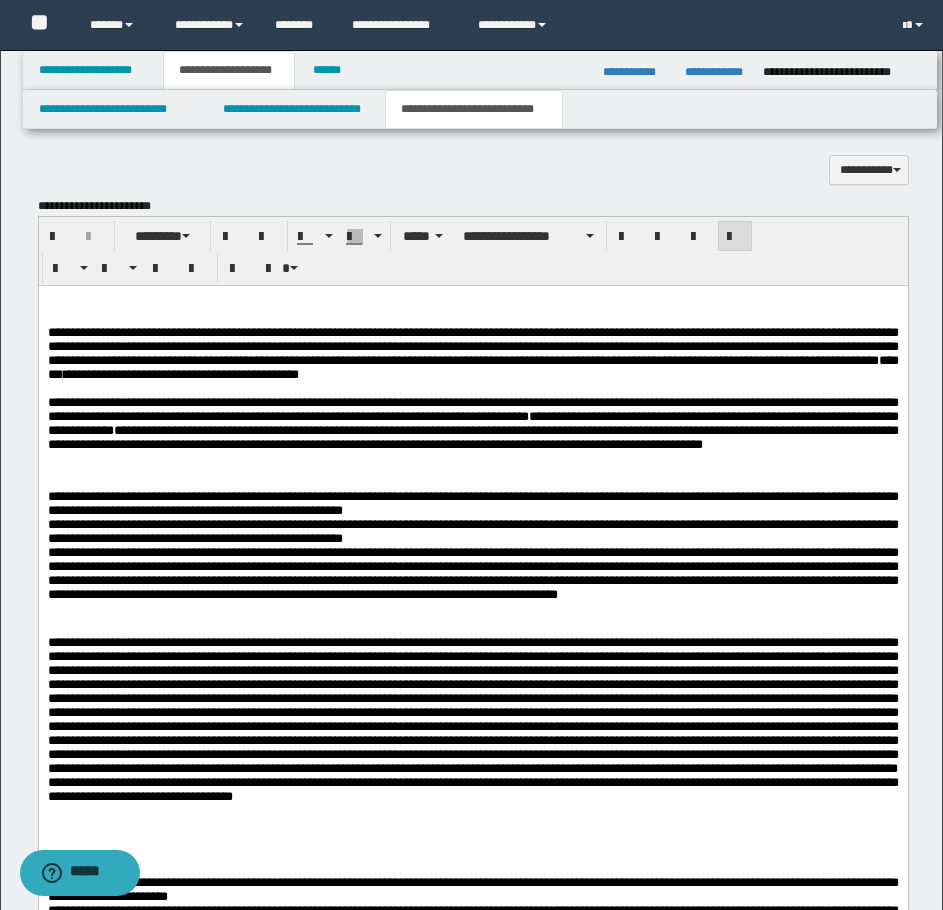 click on "**********" at bounding box center (472, 422) 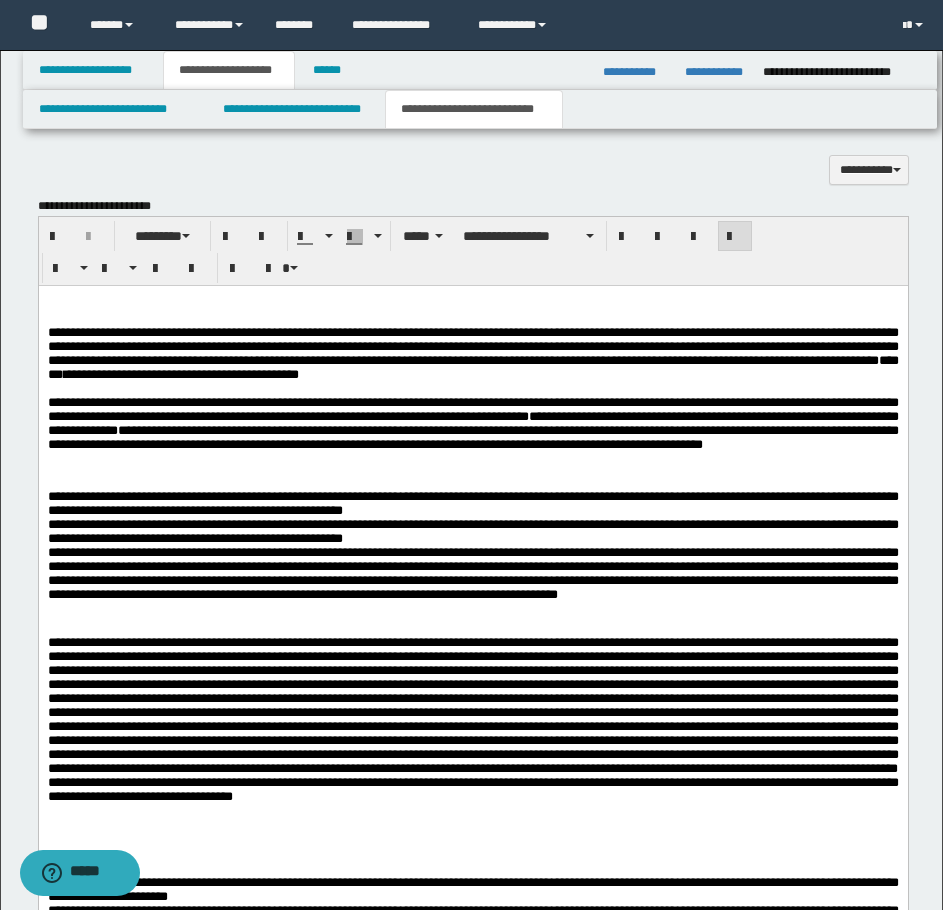 click on "**********" at bounding box center [472, 422] 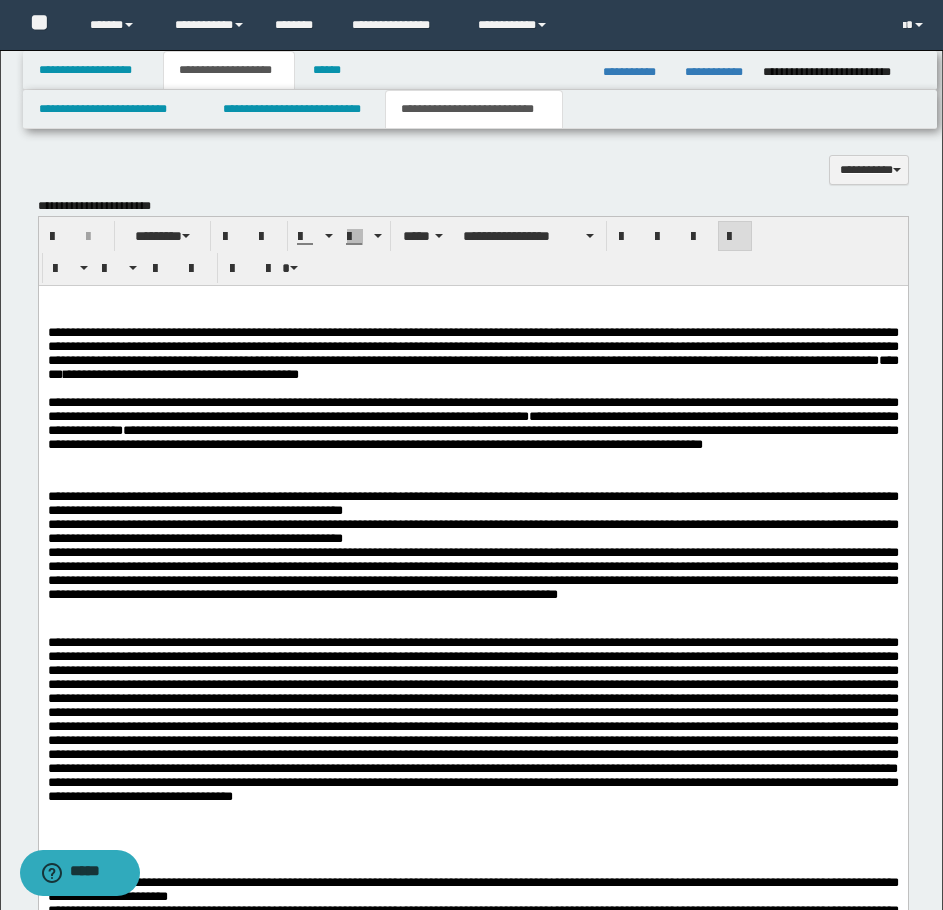 click on "**********" at bounding box center [472, 422] 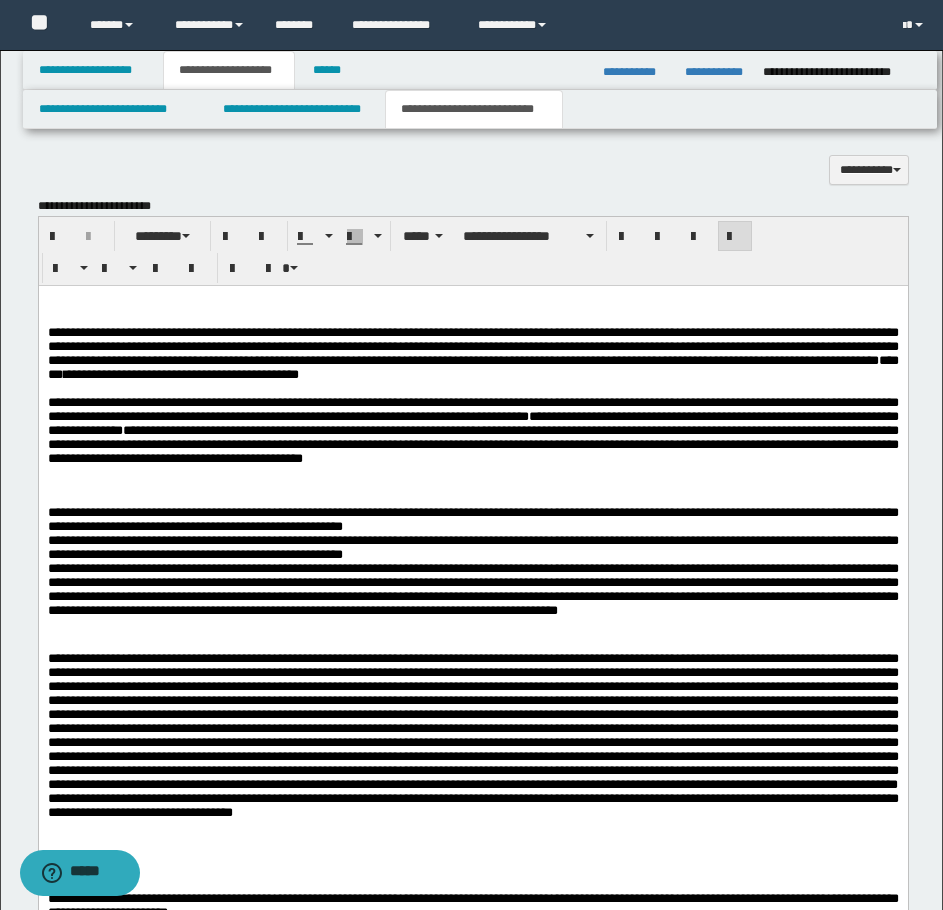 click on "**********" at bounding box center (472, 429) 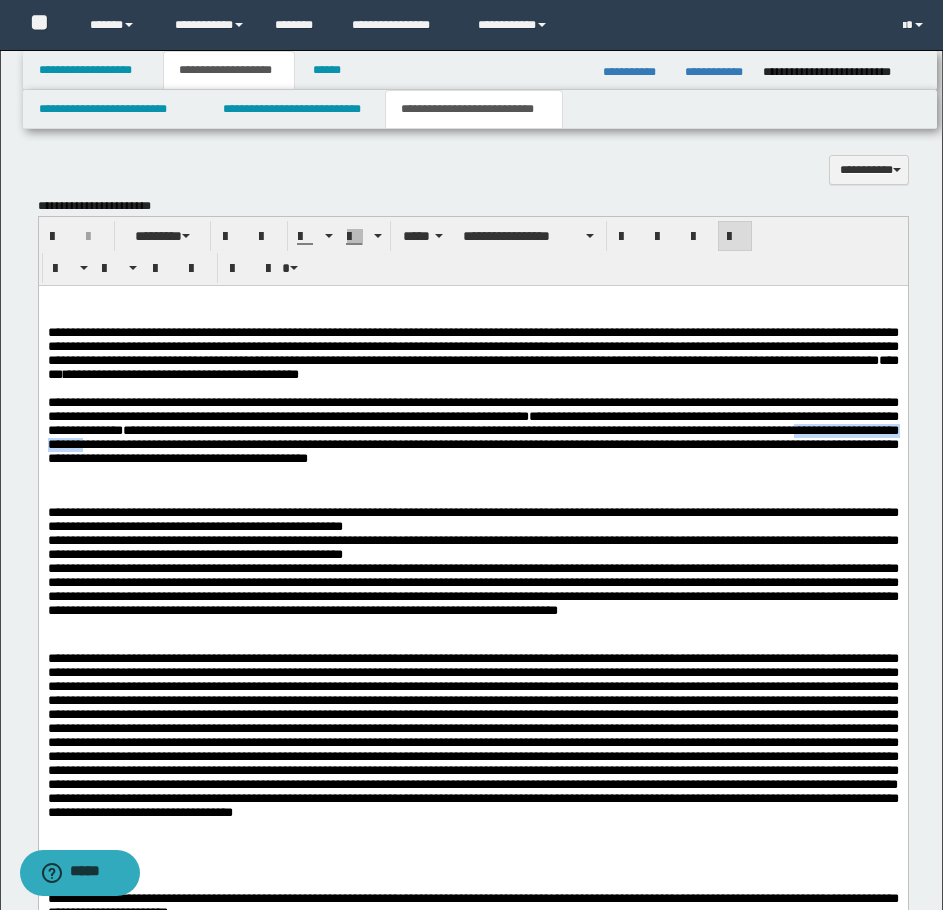 drag, startPoint x: 466, startPoint y: 475, endPoint x: 655, endPoint y: 478, distance: 189.0238 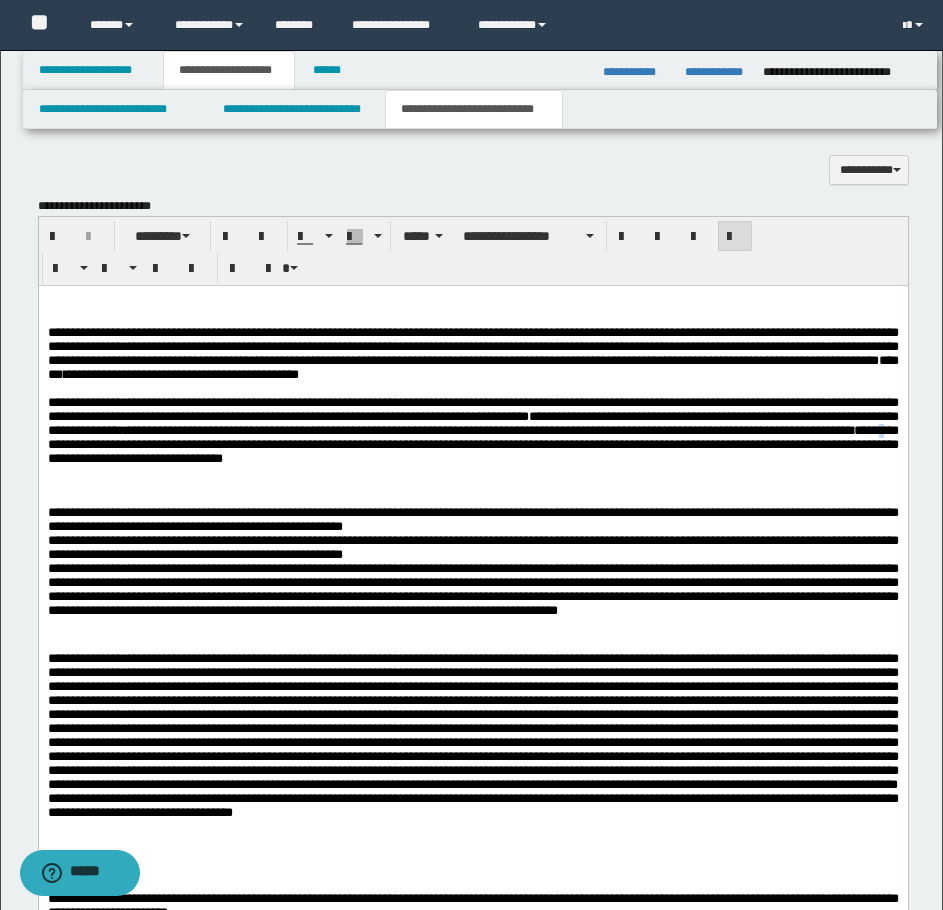 click on "**********" at bounding box center [472, 429] 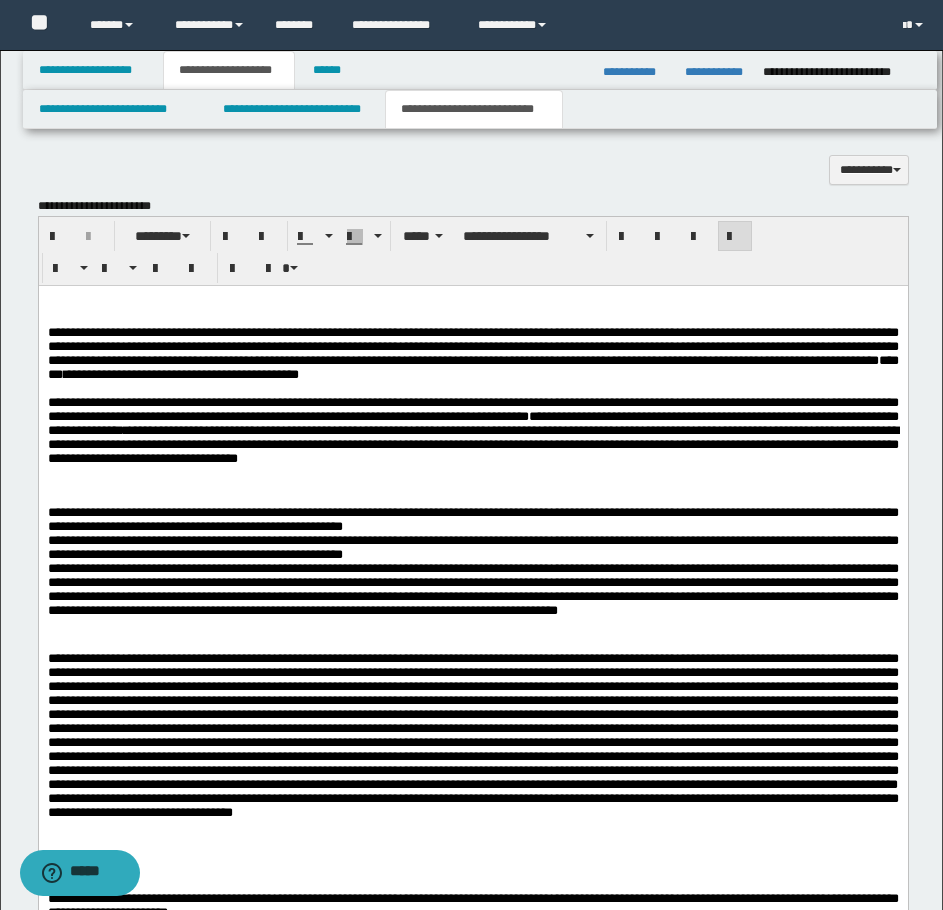 click on "**********" at bounding box center [472, 429] 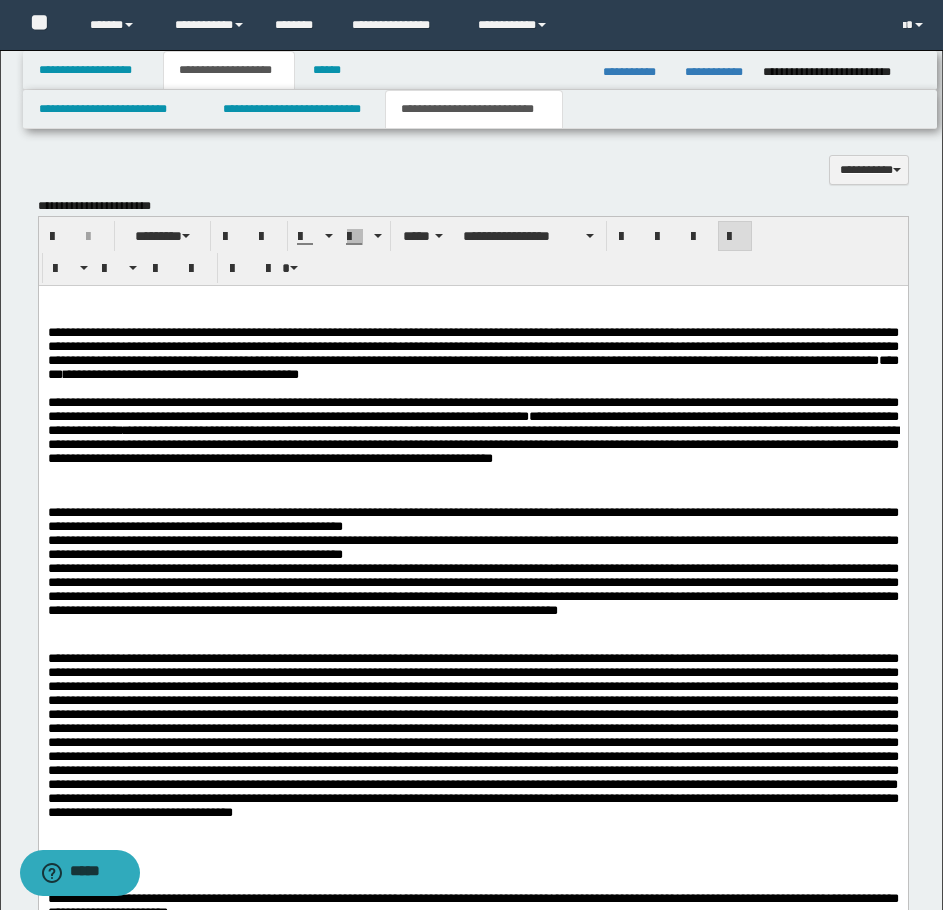 click on "**********" at bounding box center (472, 429) 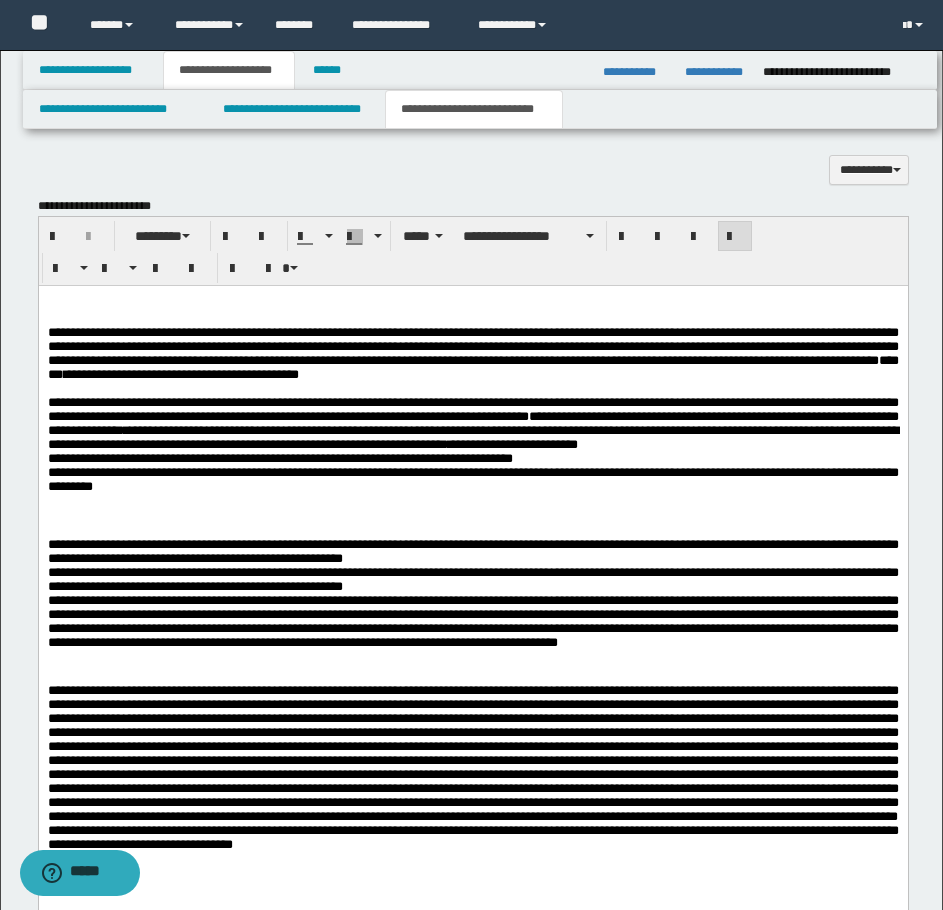 click on "**********" at bounding box center [472, 459] 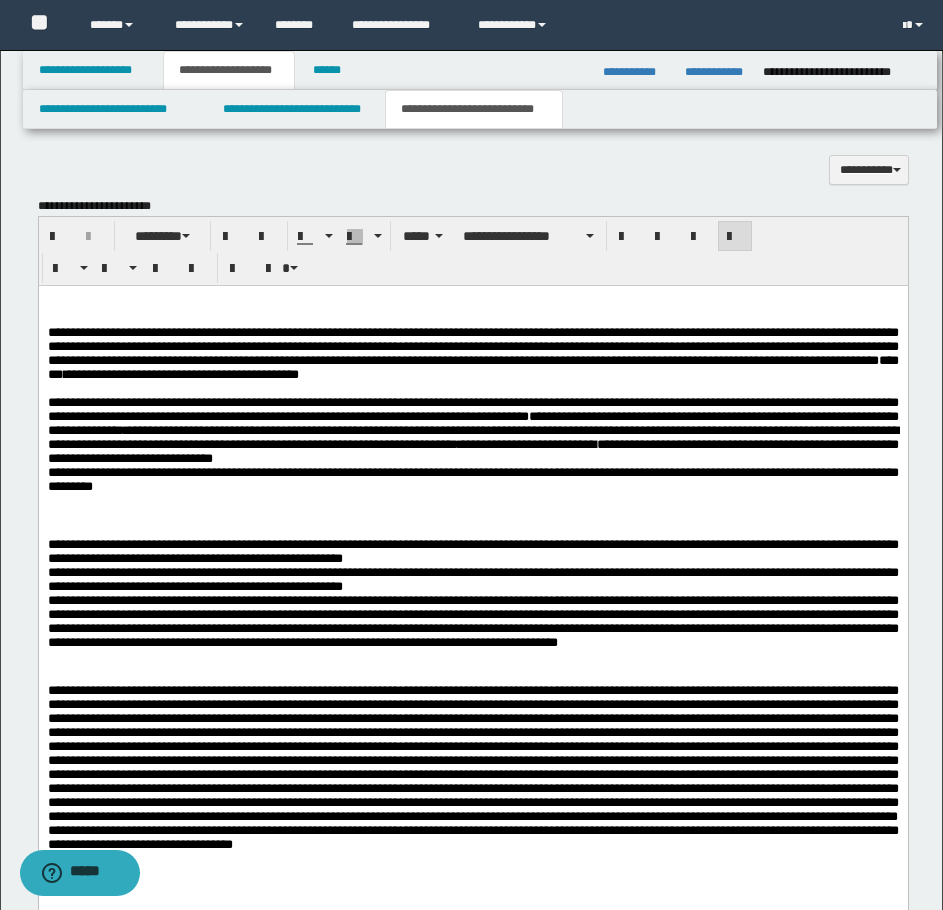 click on "**********" at bounding box center (472, 443) 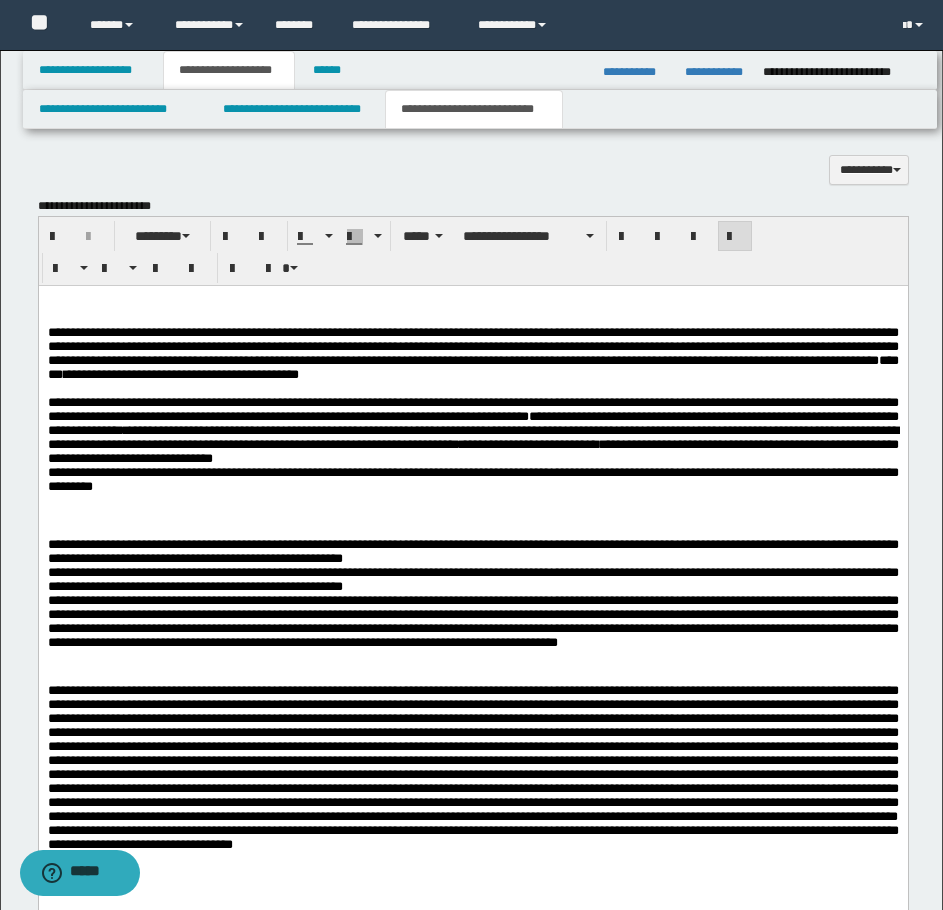click on "**********" at bounding box center (472, 459) 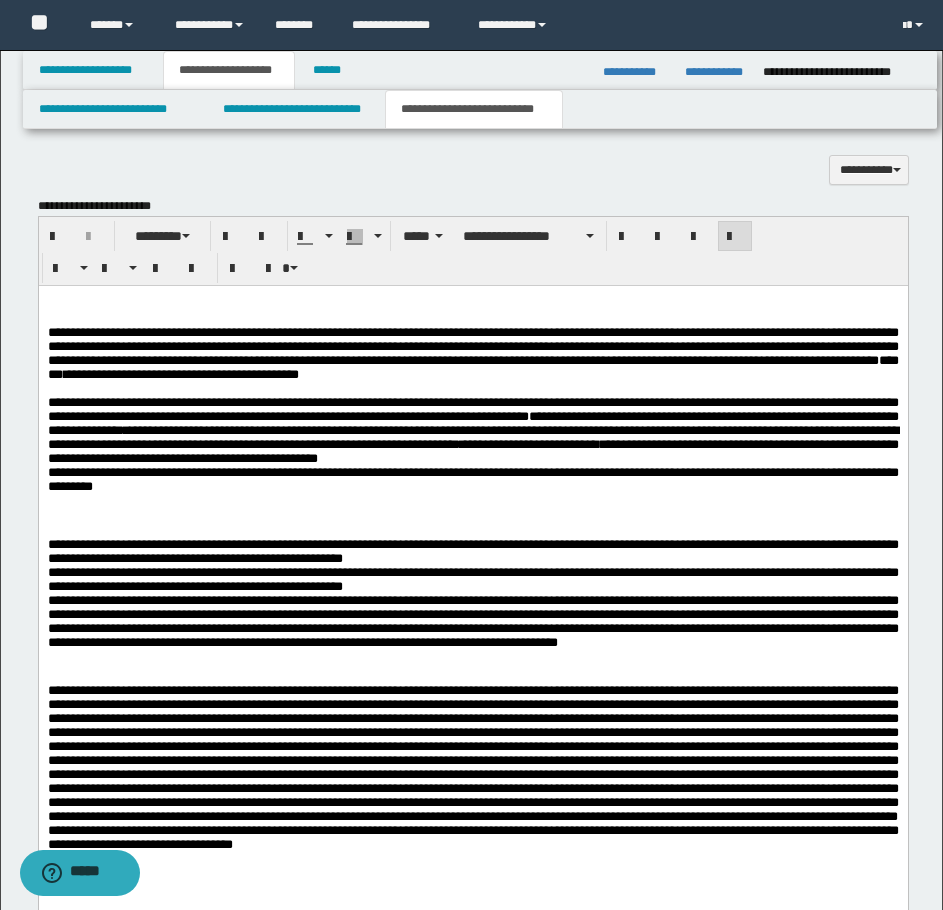 click on "**********" at bounding box center (472, 459) 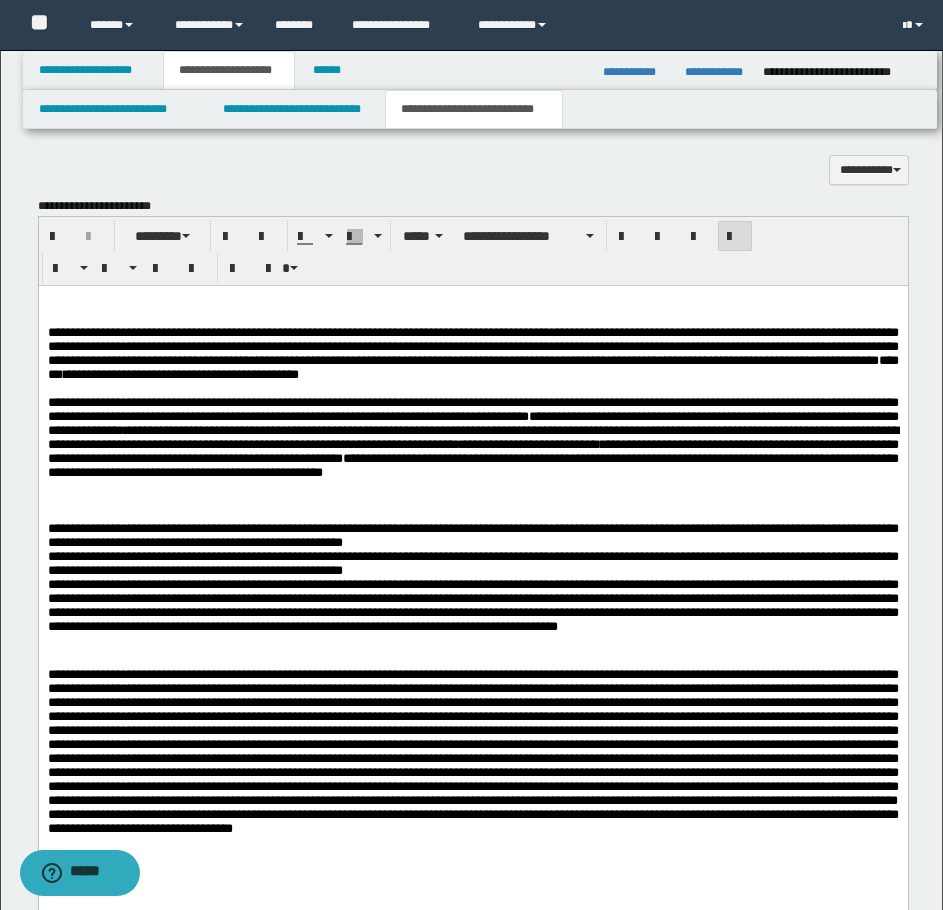 click on "**********" at bounding box center [472, 436] 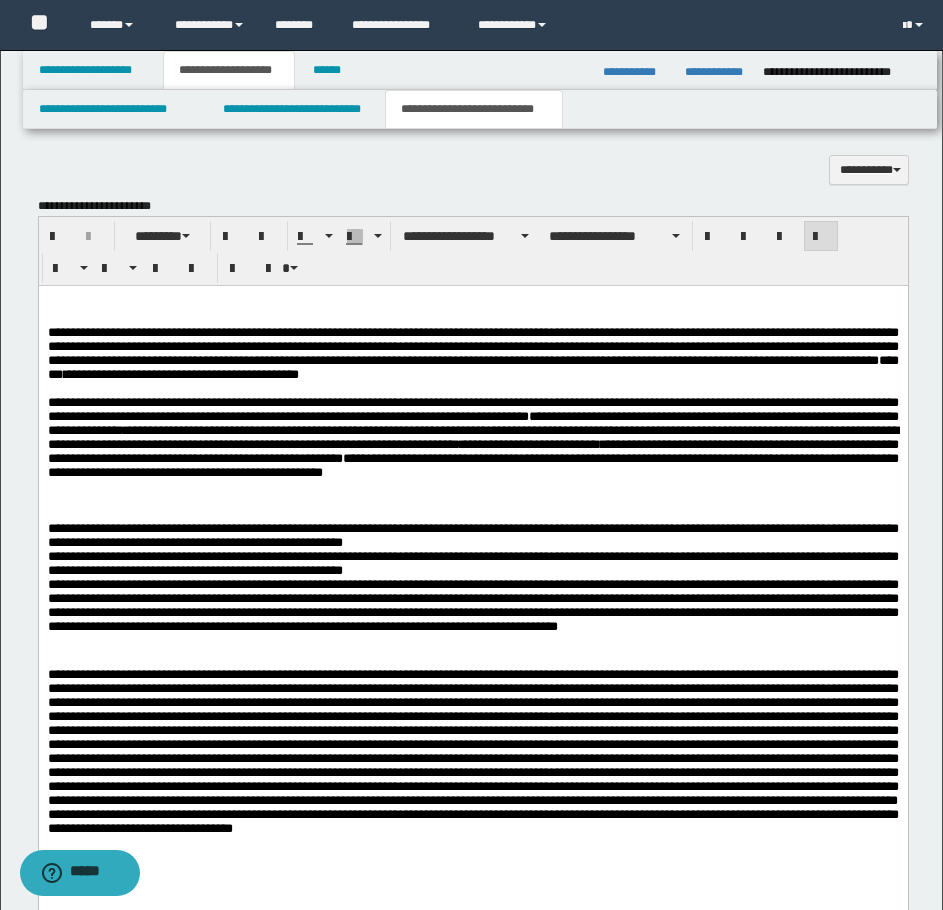 drag, startPoint x: 502, startPoint y: 510, endPoint x: 511, endPoint y: 535, distance: 26.57066 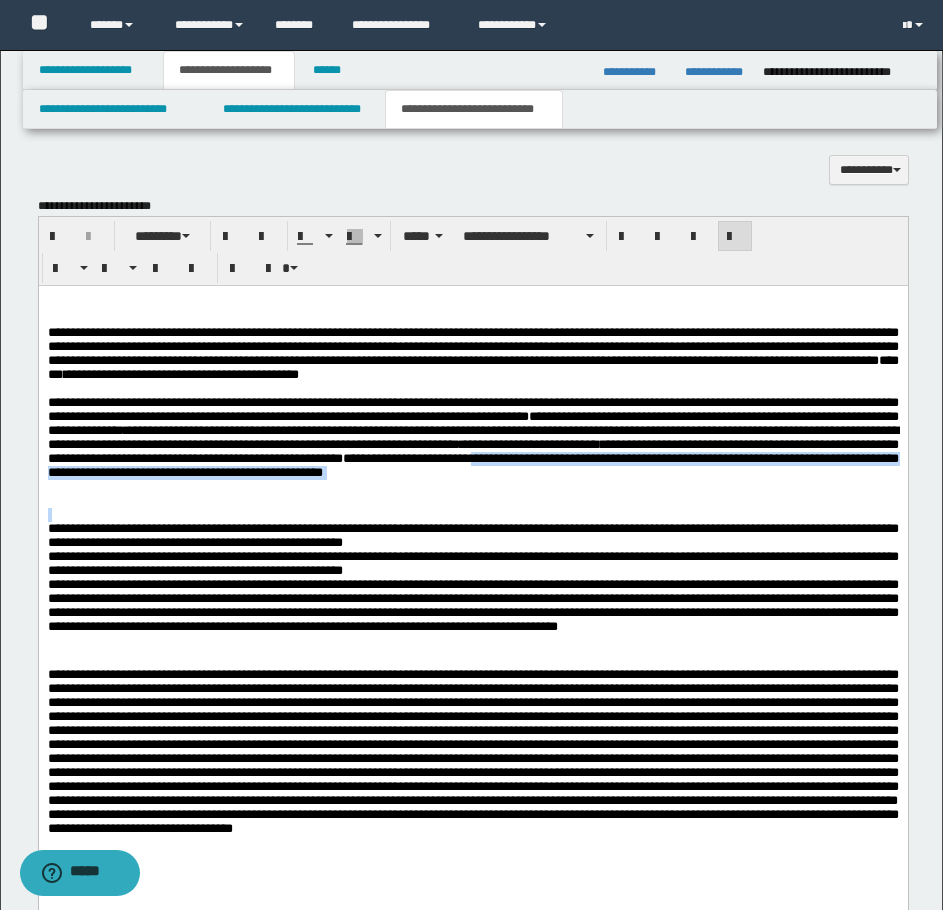 drag, startPoint x: 508, startPoint y: 512, endPoint x: 516, endPoint y: 535, distance: 24.351591 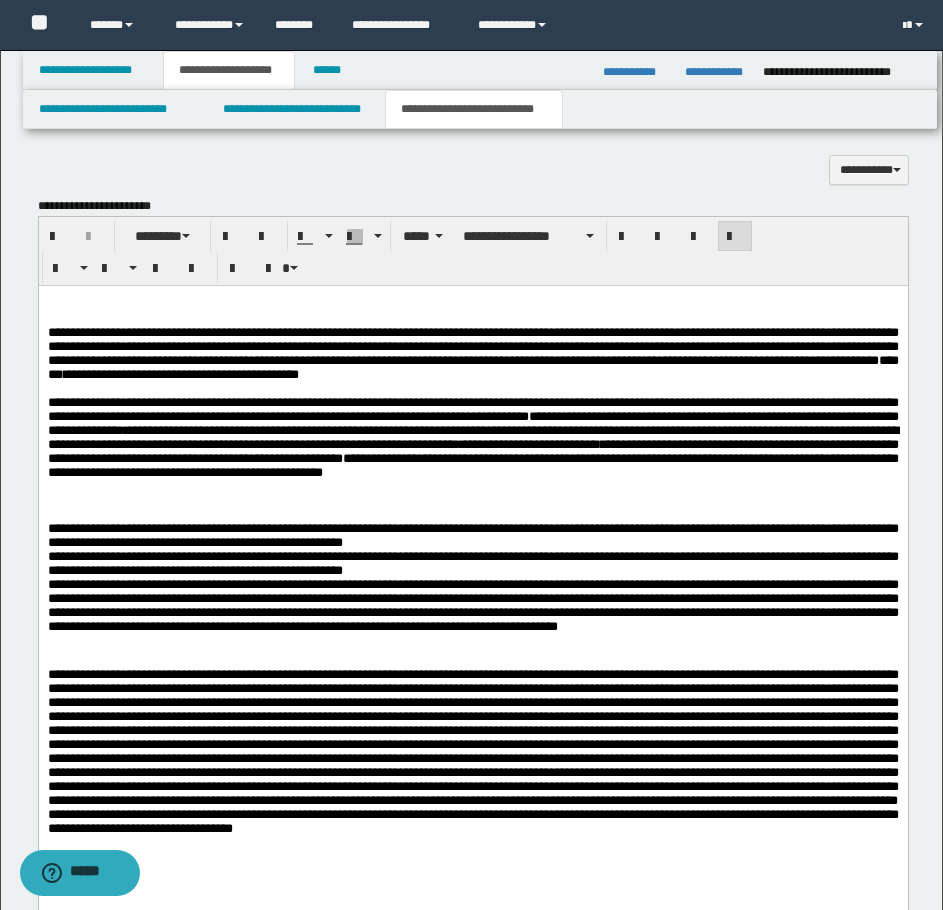 click on "**********" at bounding box center [472, 436] 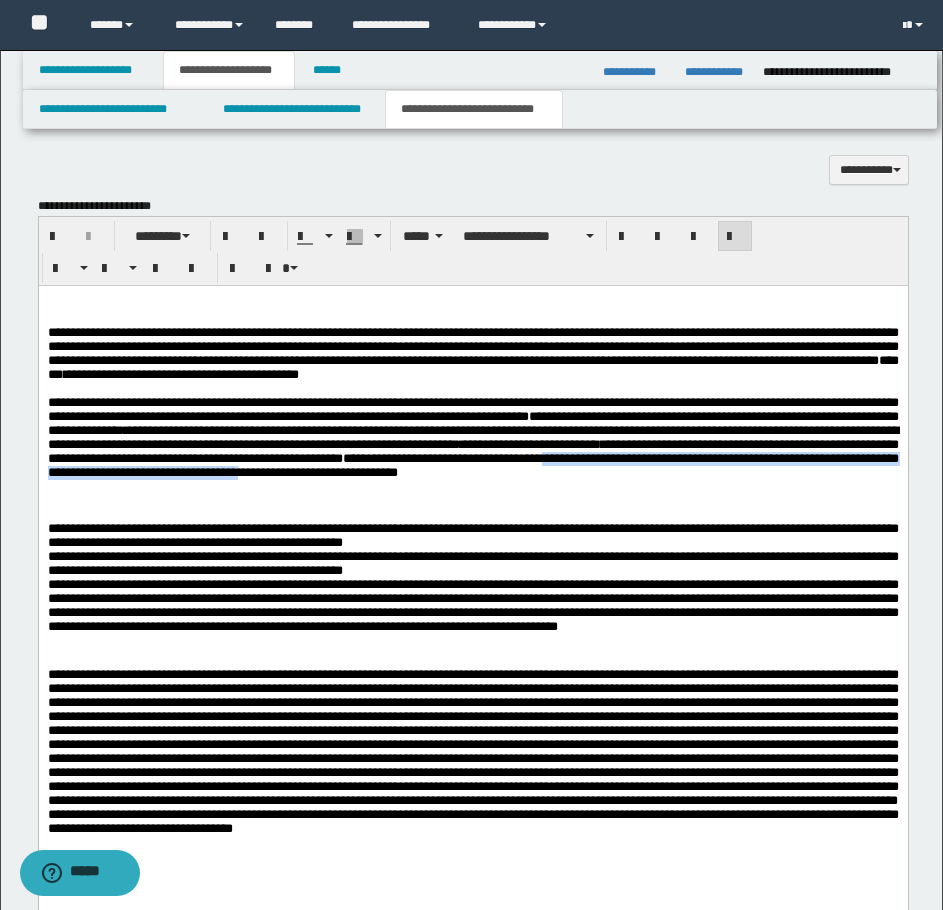 drag, startPoint x: 639, startPoint y: 506, endPoint x: 435, endPoint y: 530, distance: 205.4069 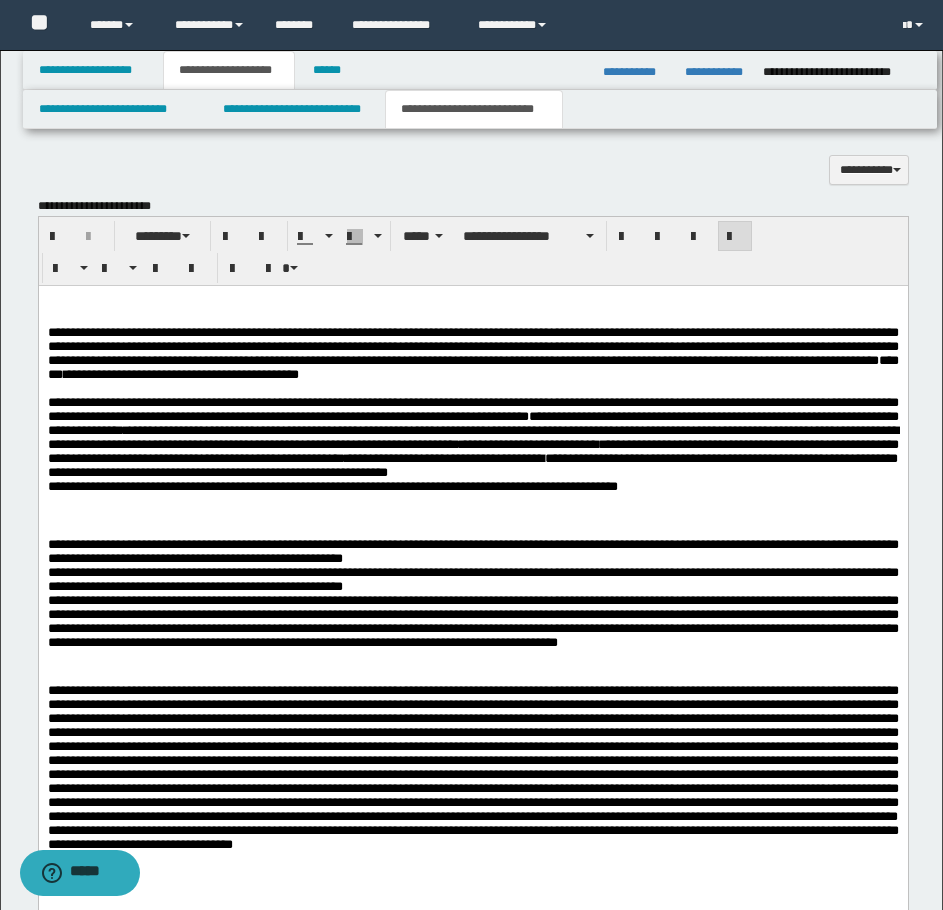 click on "**********" at bounding box center (472, 459) 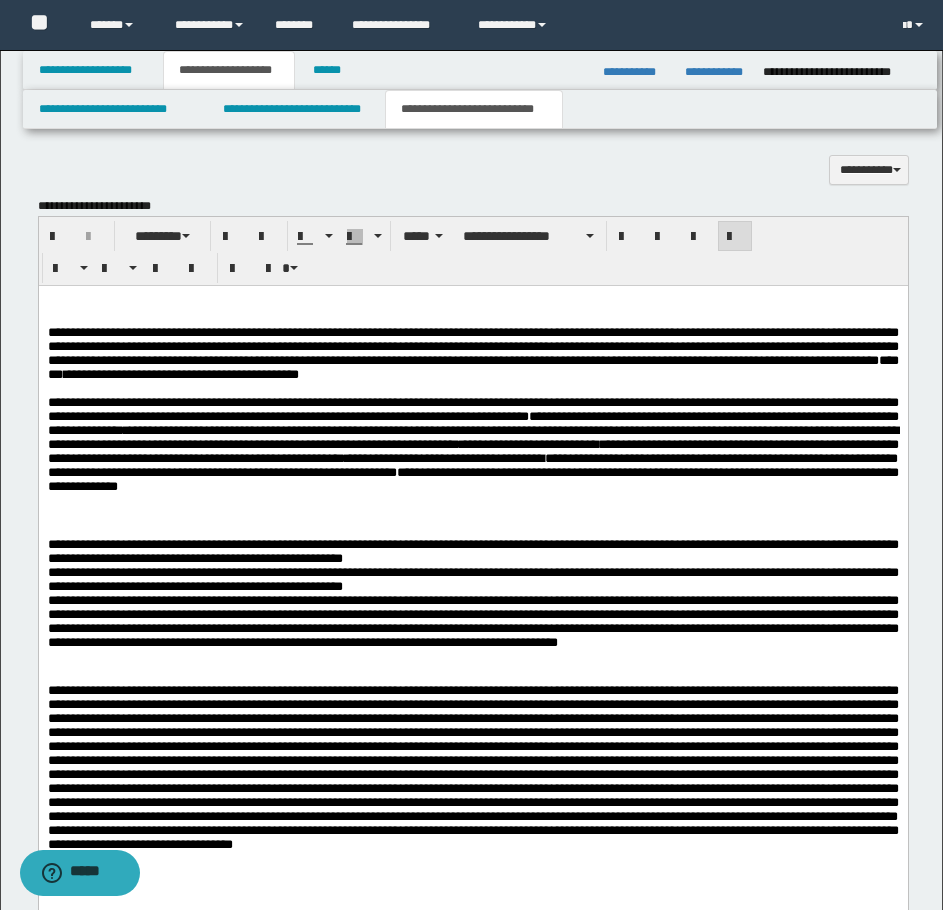 click on "**********" at bounding box center (472, 443) 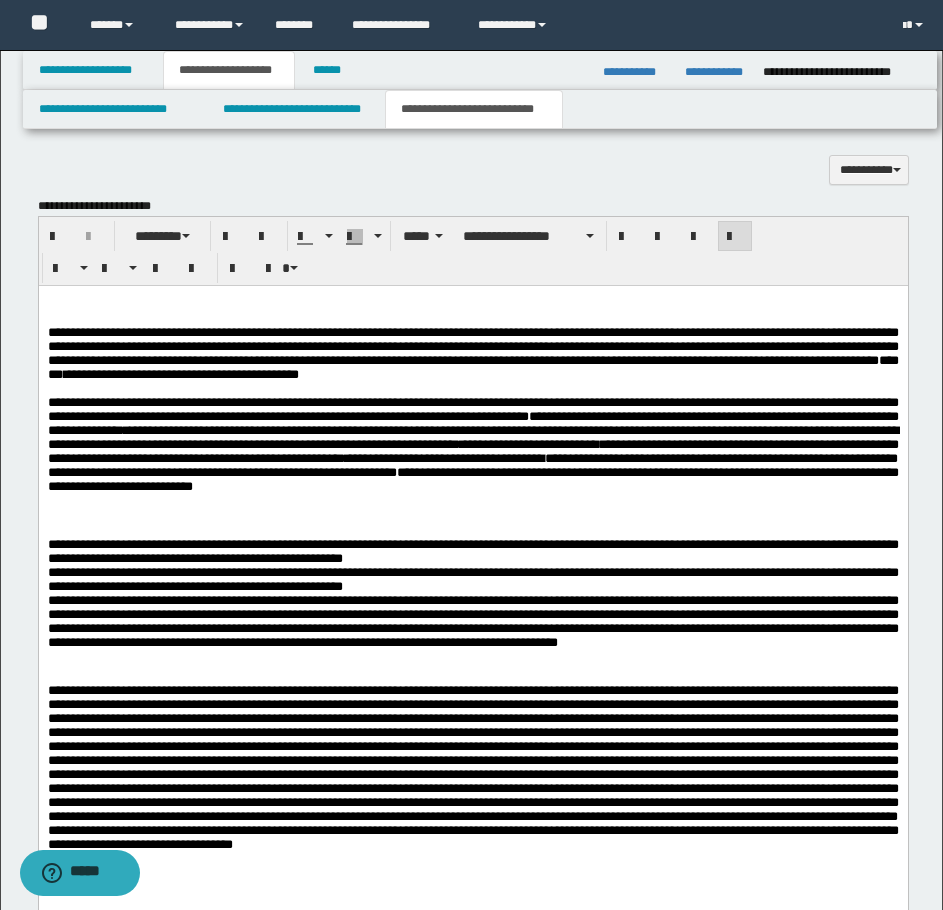 click on "**********" at bounding box center [472, 443] 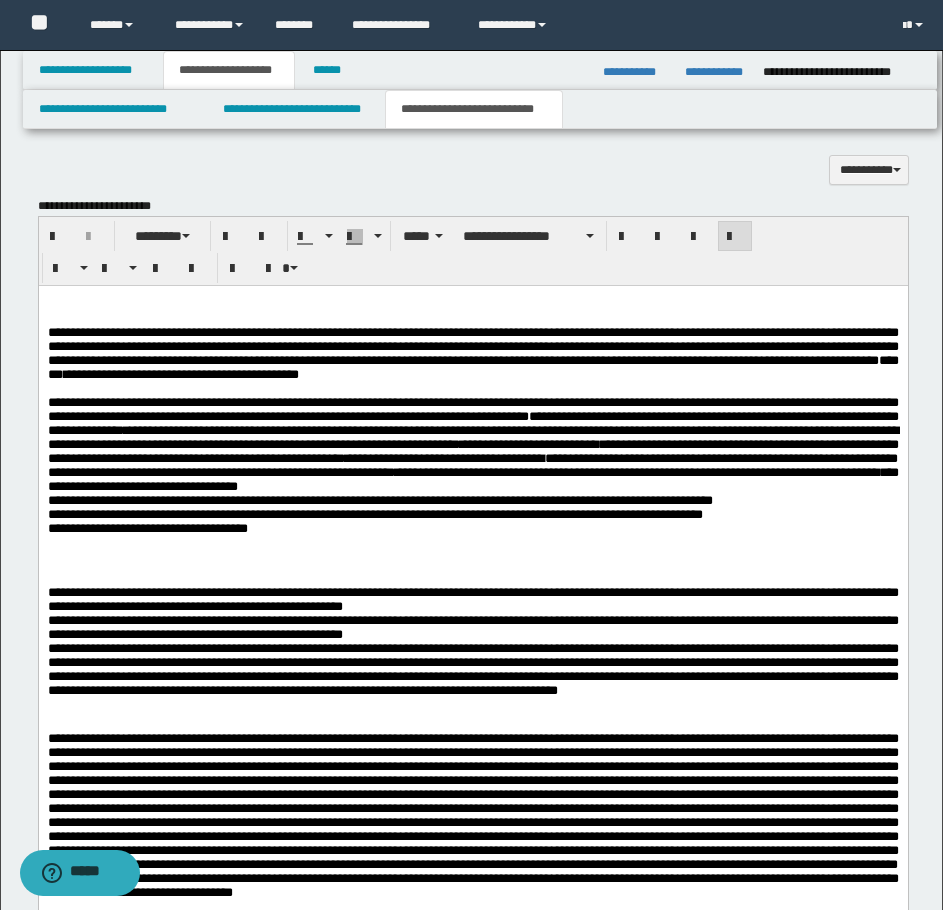 click on "**********" at bounding box center (472, 483) 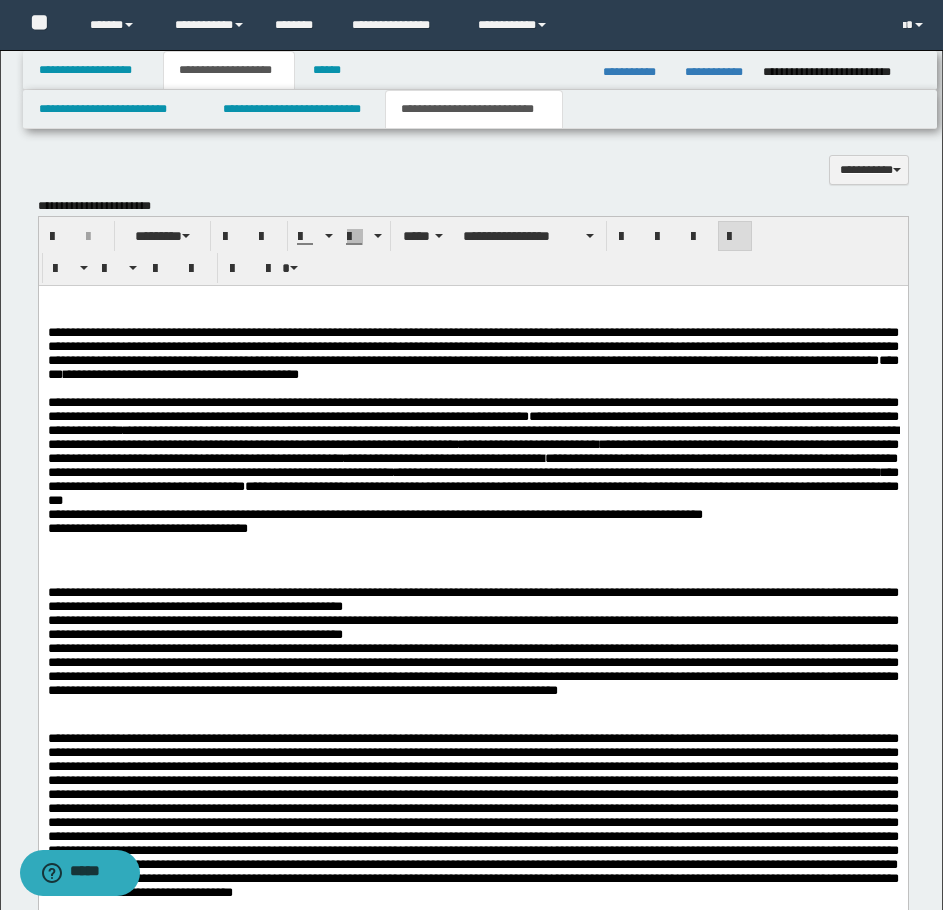 click on "**********" at bounding box center [472, 483] 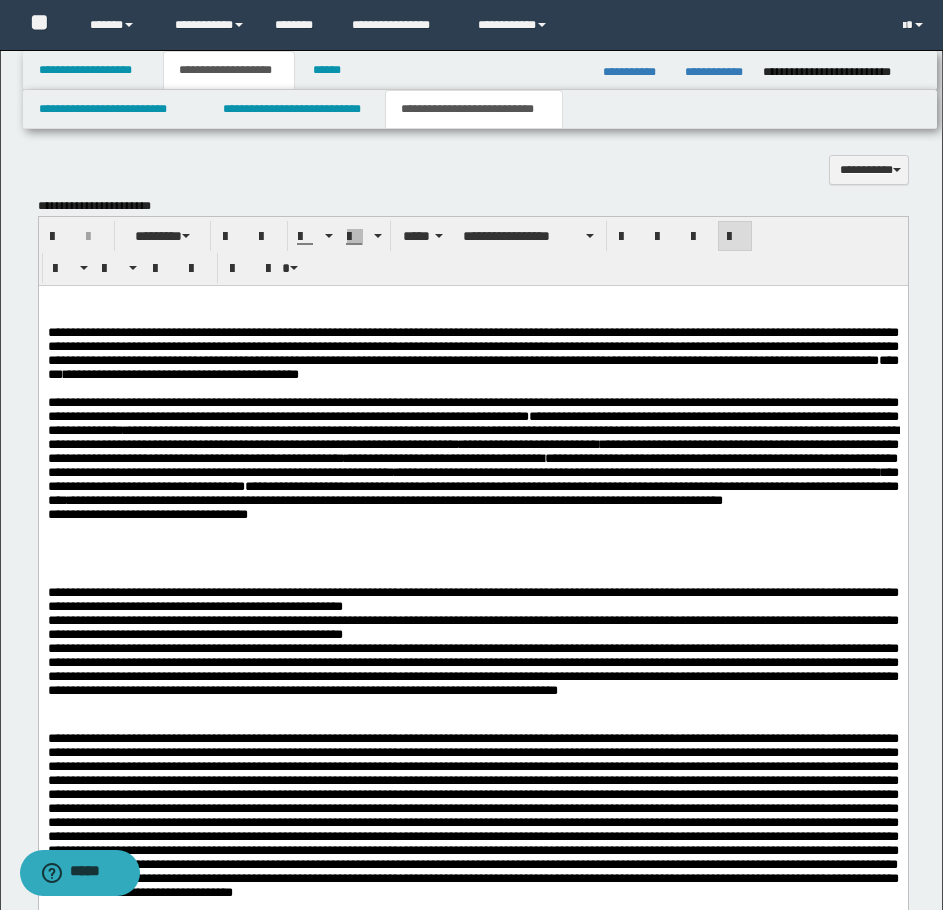 click on "**********" at bounding box center [472, 483] 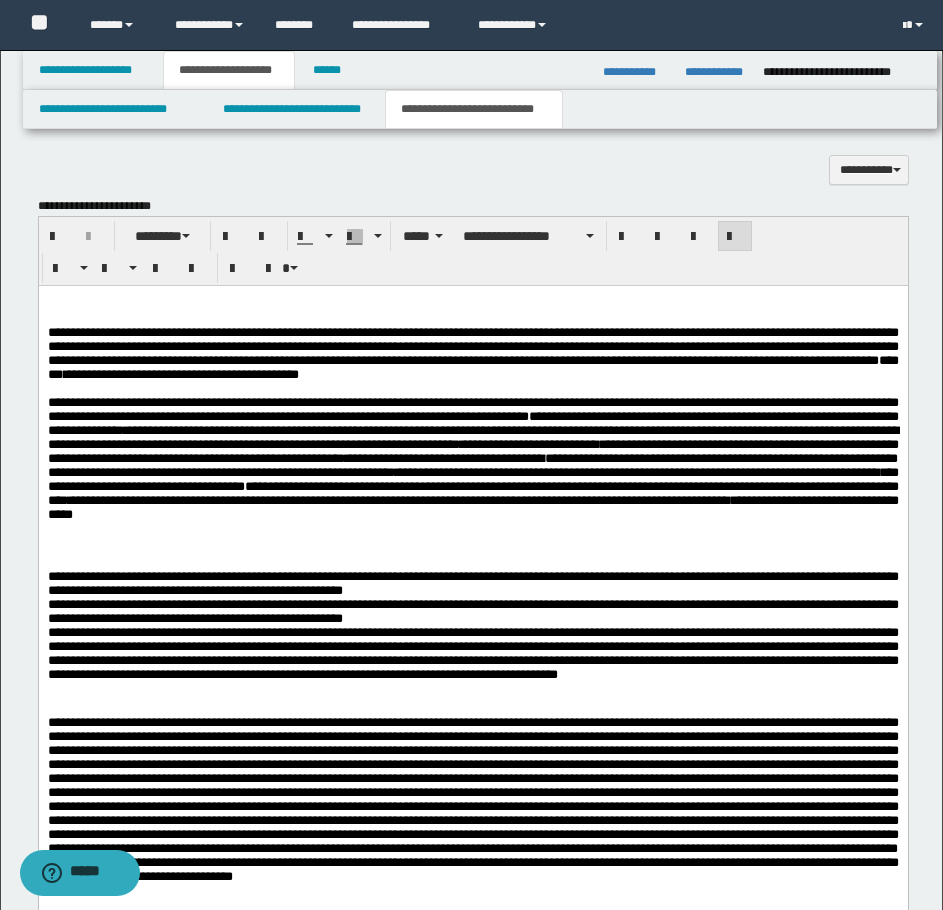 click on "**********" at bounding box center [472, 457] 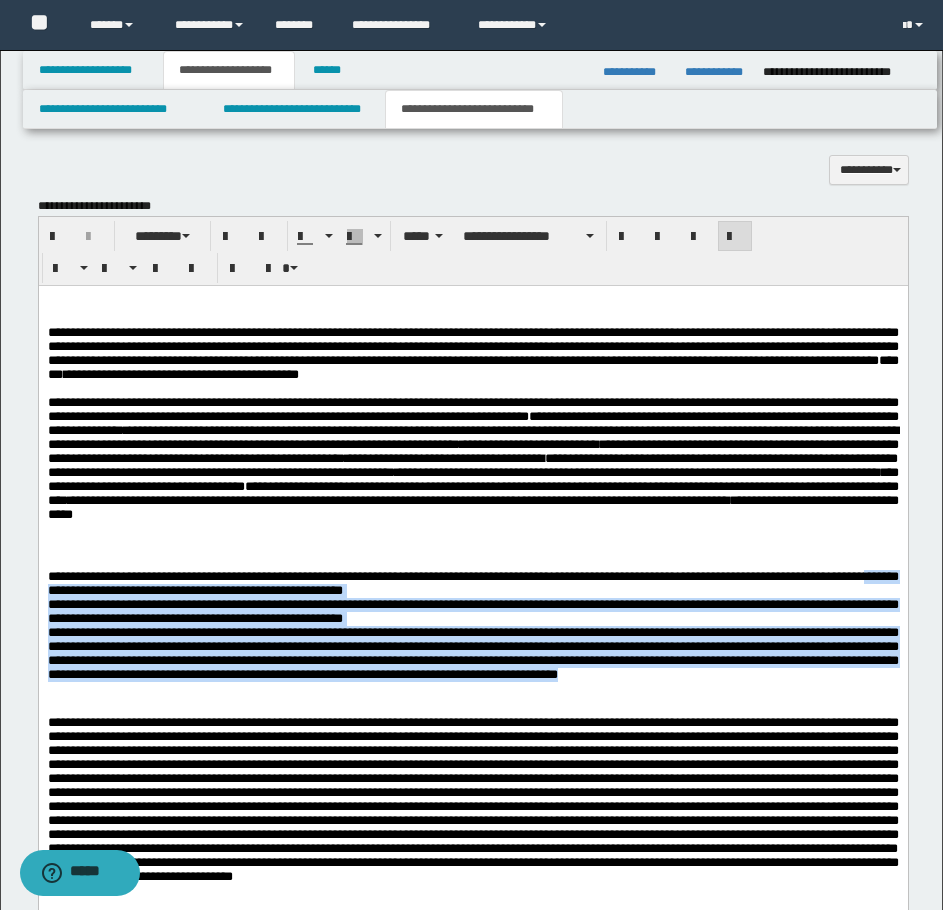 drag, startPoint x: 151, startPoint y: 620, endPoint x: 471, endPoint y: 725, distance: 336.7863 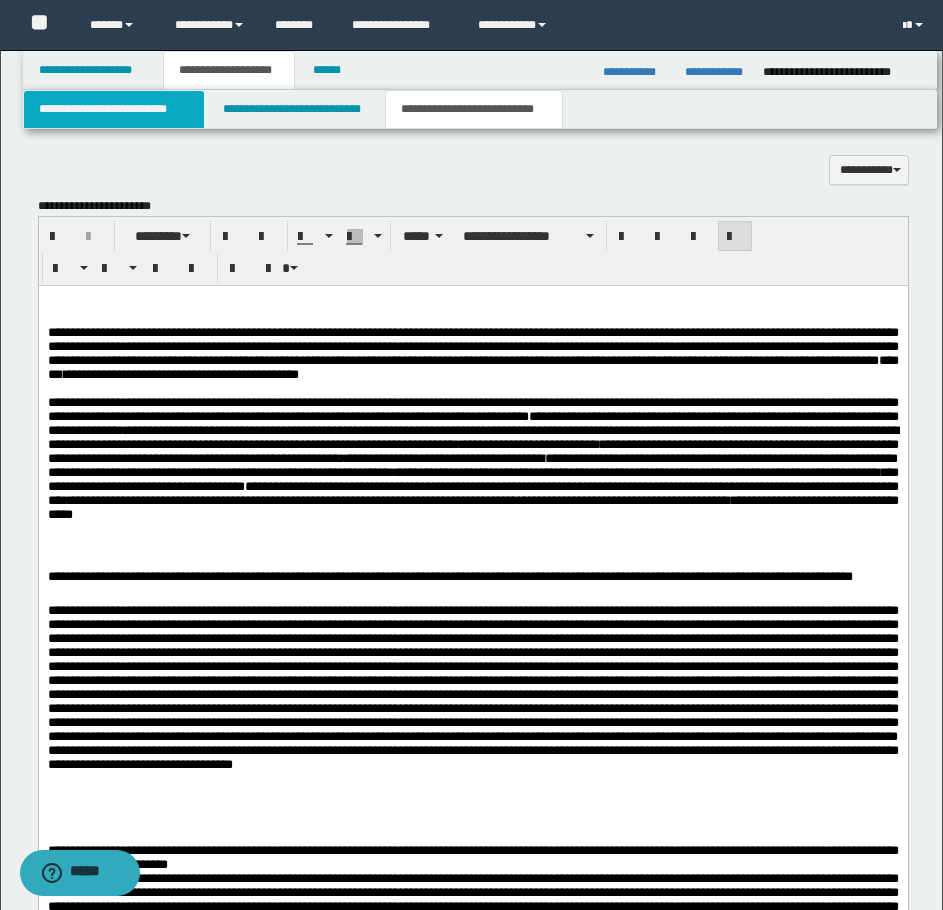 click on "**********" at bounding box center [114, 109] 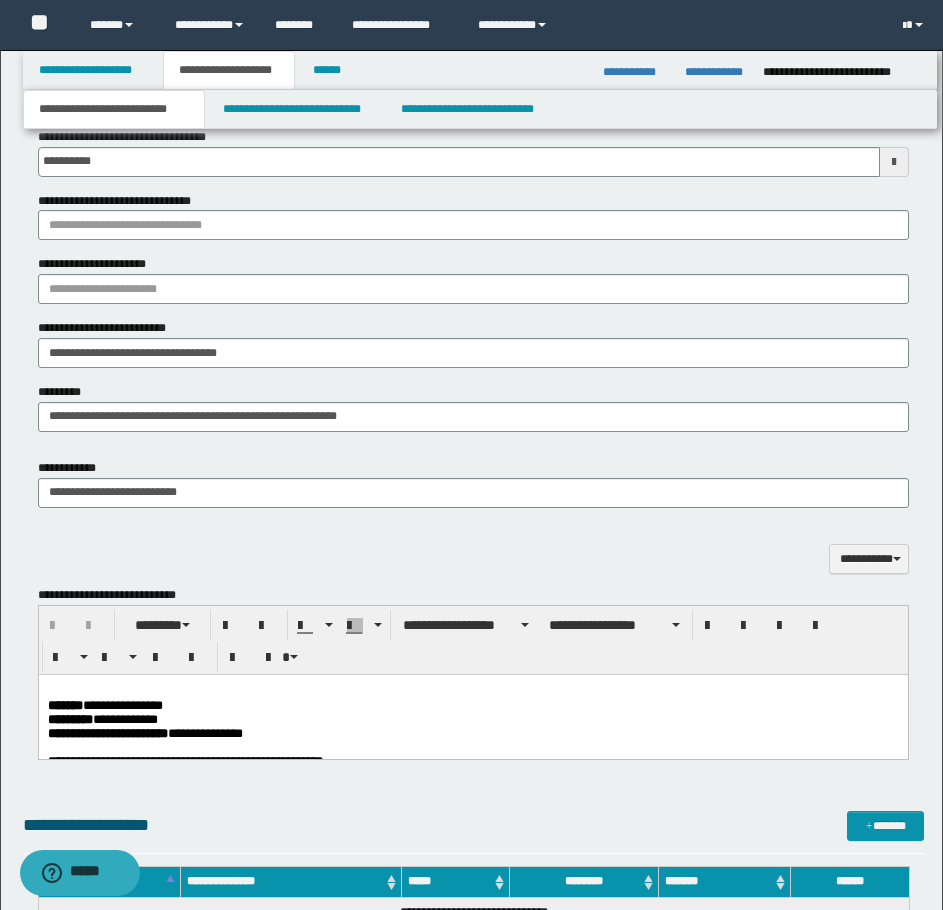 click on "**********" at bounding box center (102, 719) 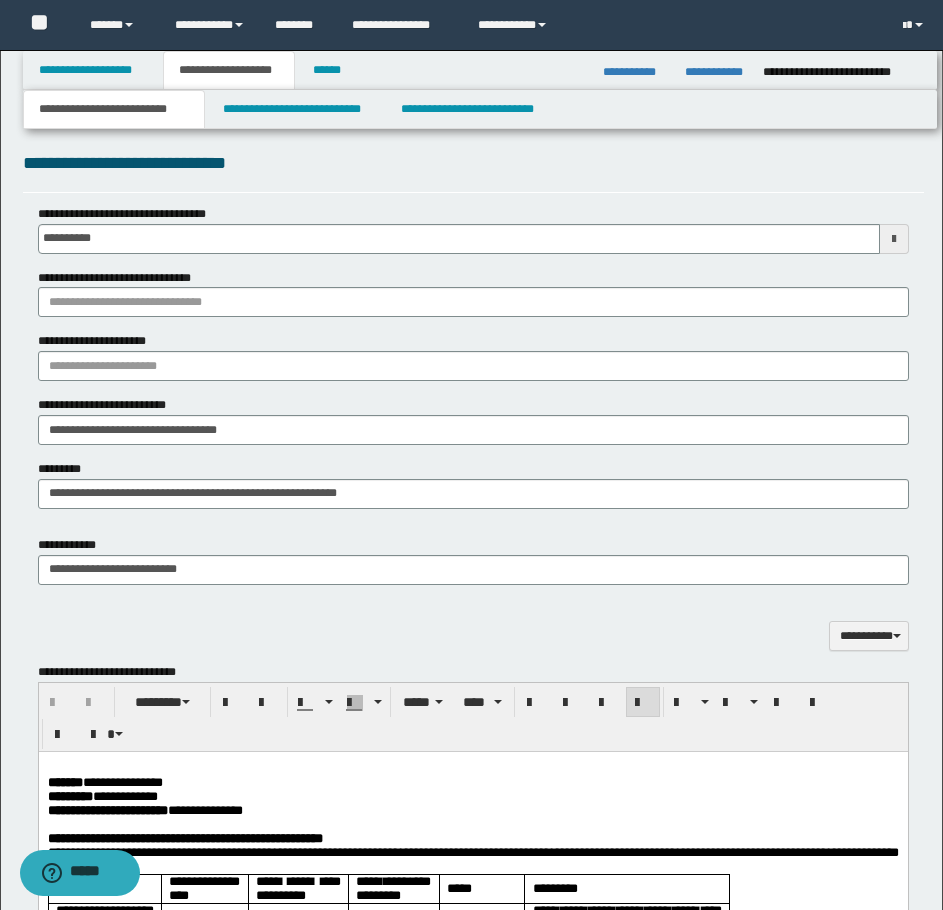 scroll, scrollTop: 1300, scrollLeft: 0, axis: vertical 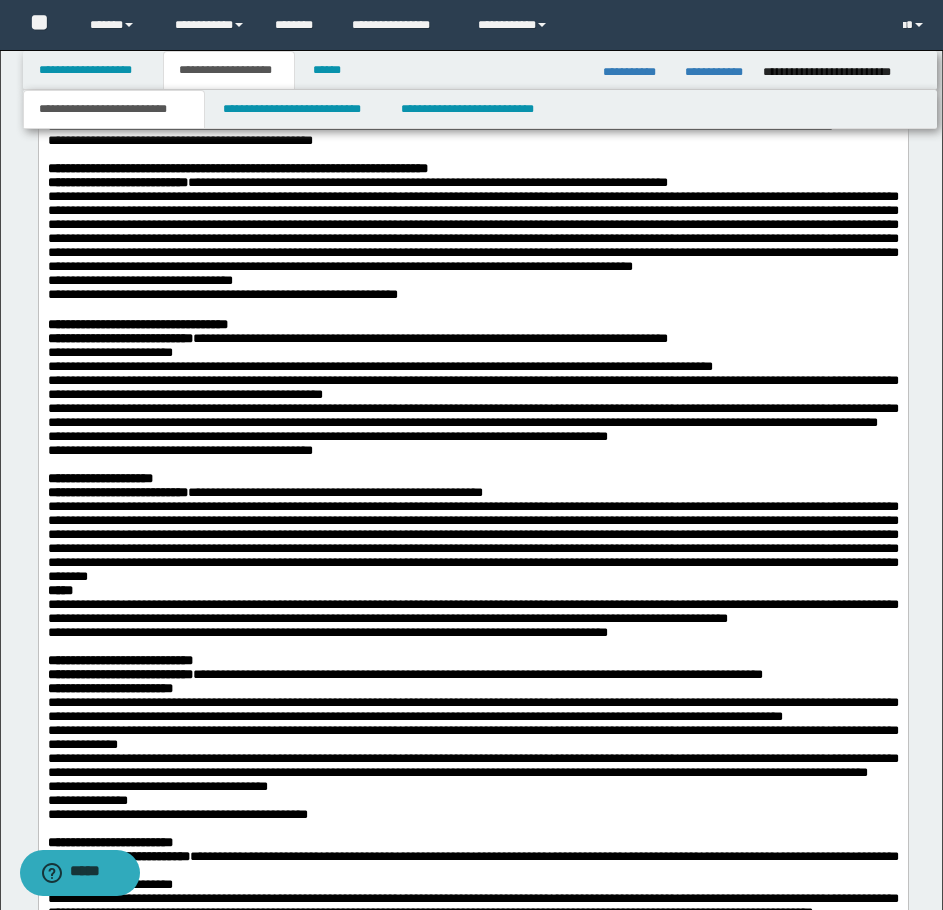 click on "**********" at bounding box center (117, -55) 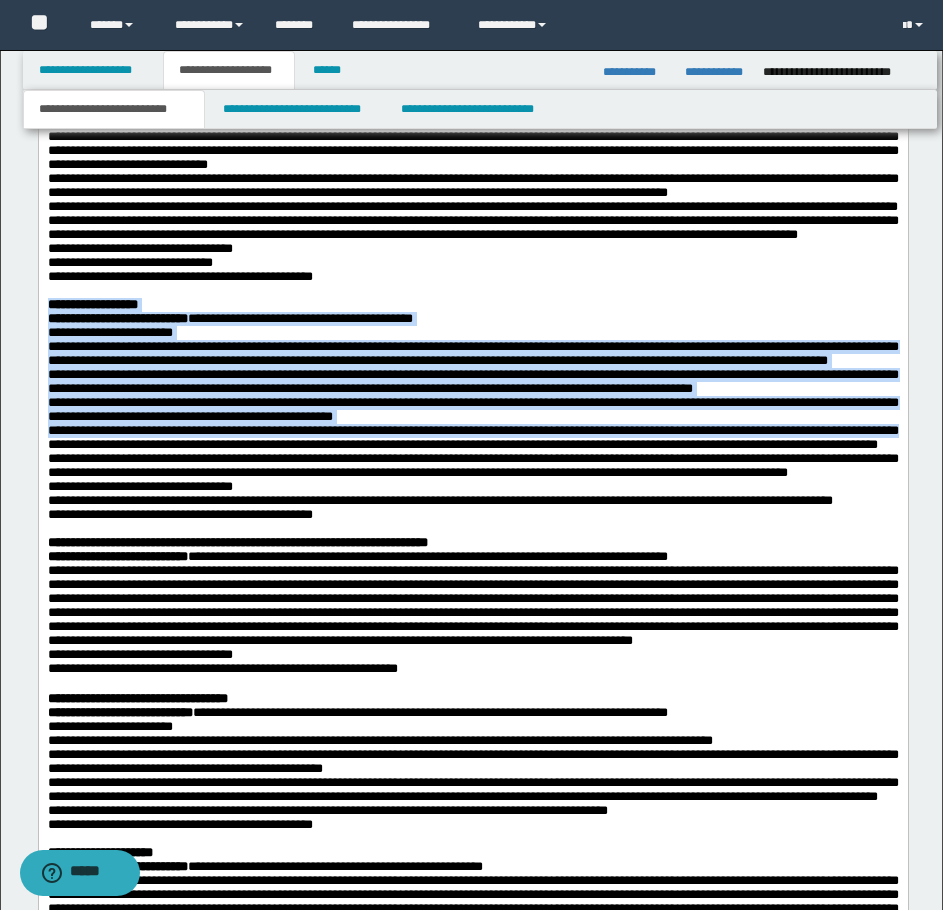 scroll, scrollTop: 3228, scrollLeft: 0, axis: vertical 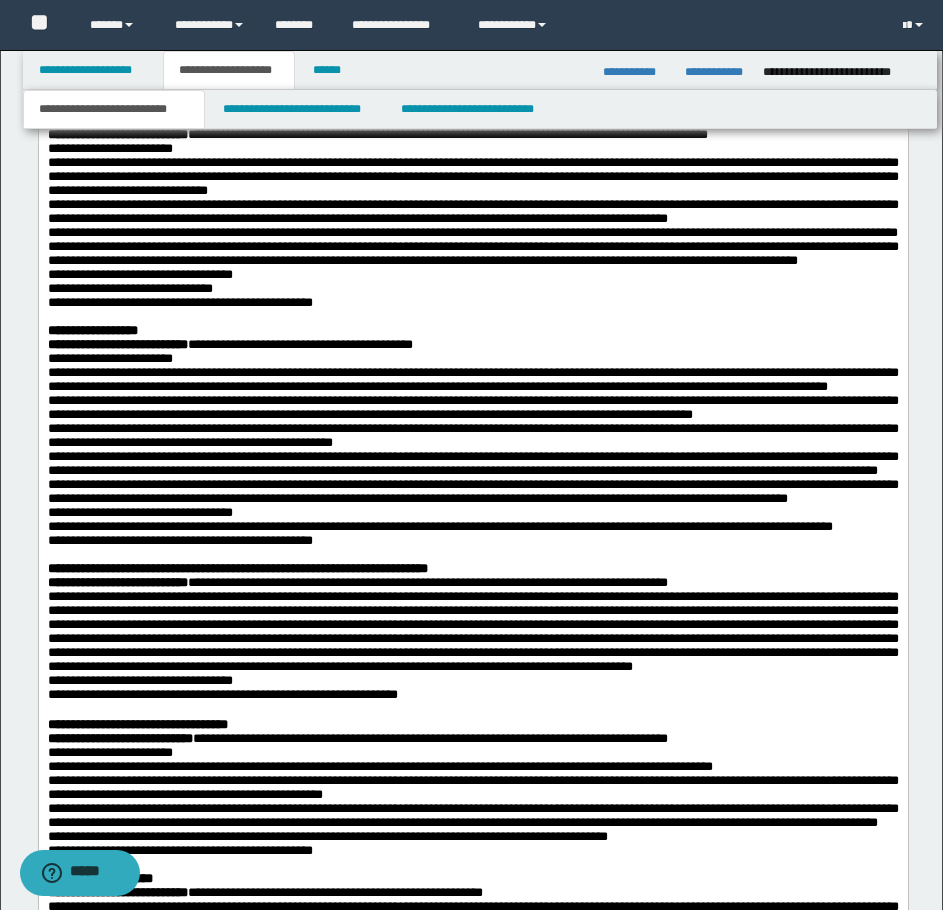 click on "**********" at bounding box center [119, 121] 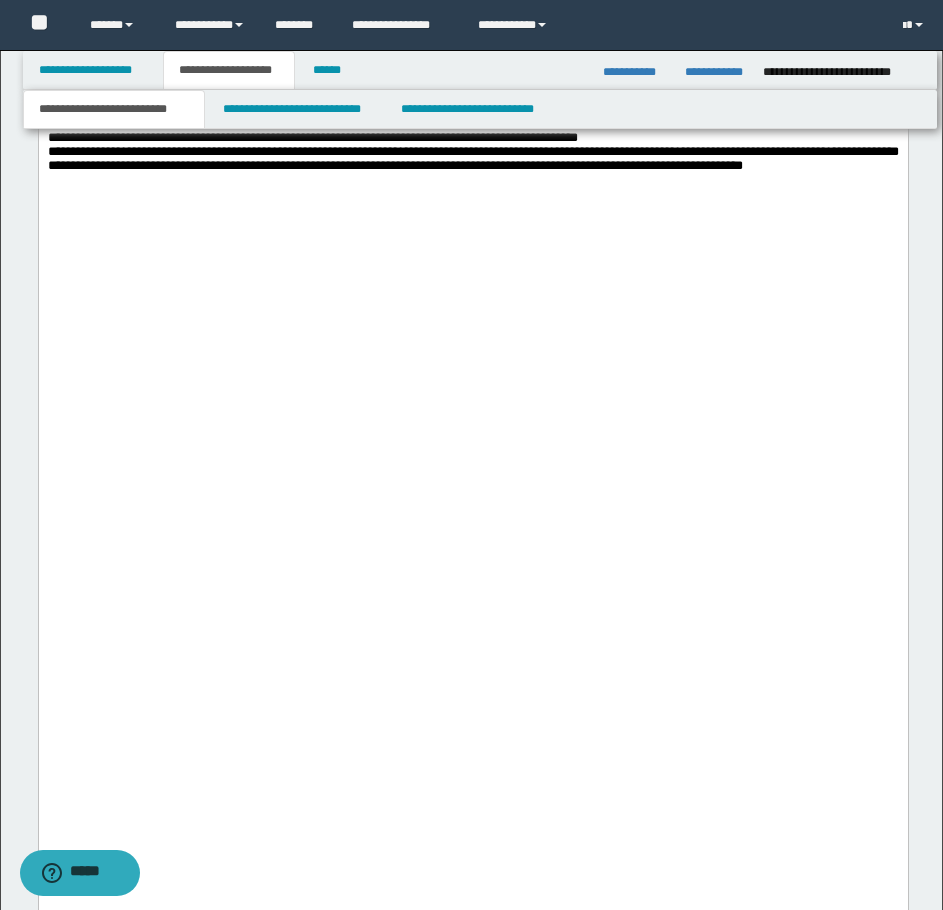 scroll, scrollTop: 5139, scrollLeft: 0, axis: vertical 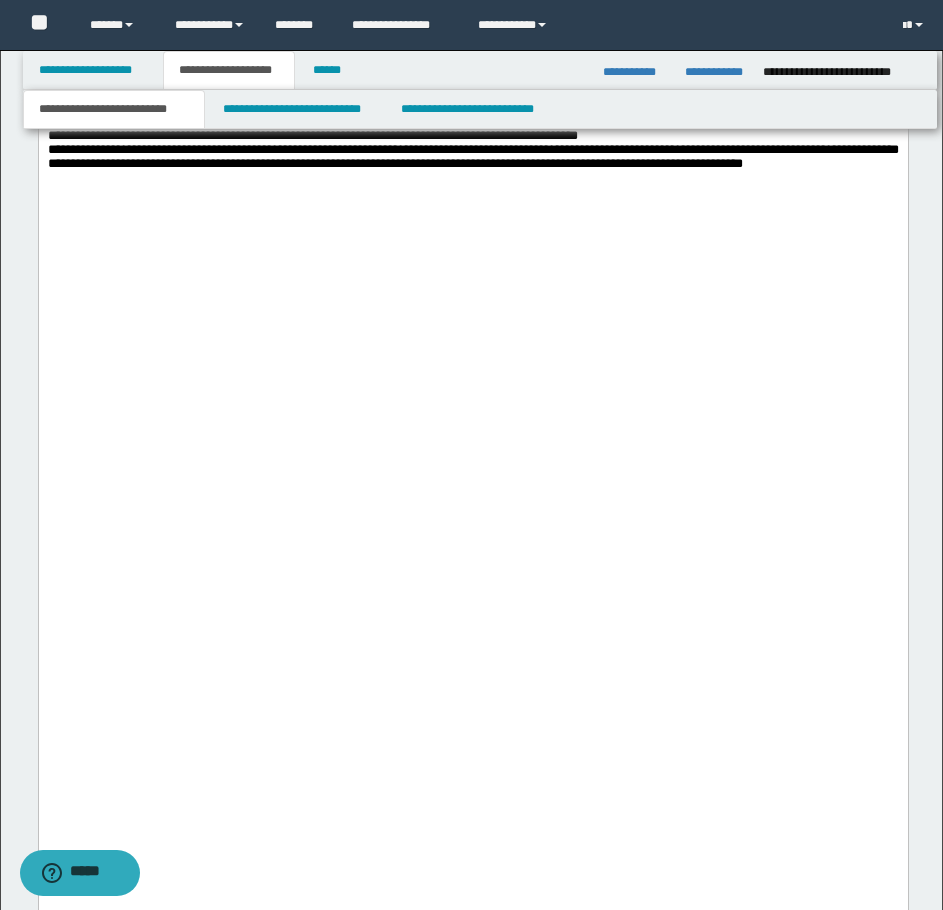 drag, startPoint x: 49, startPoint y: -1476, endPoint x: 157, endPoint y: 840, distance: 2318.5168 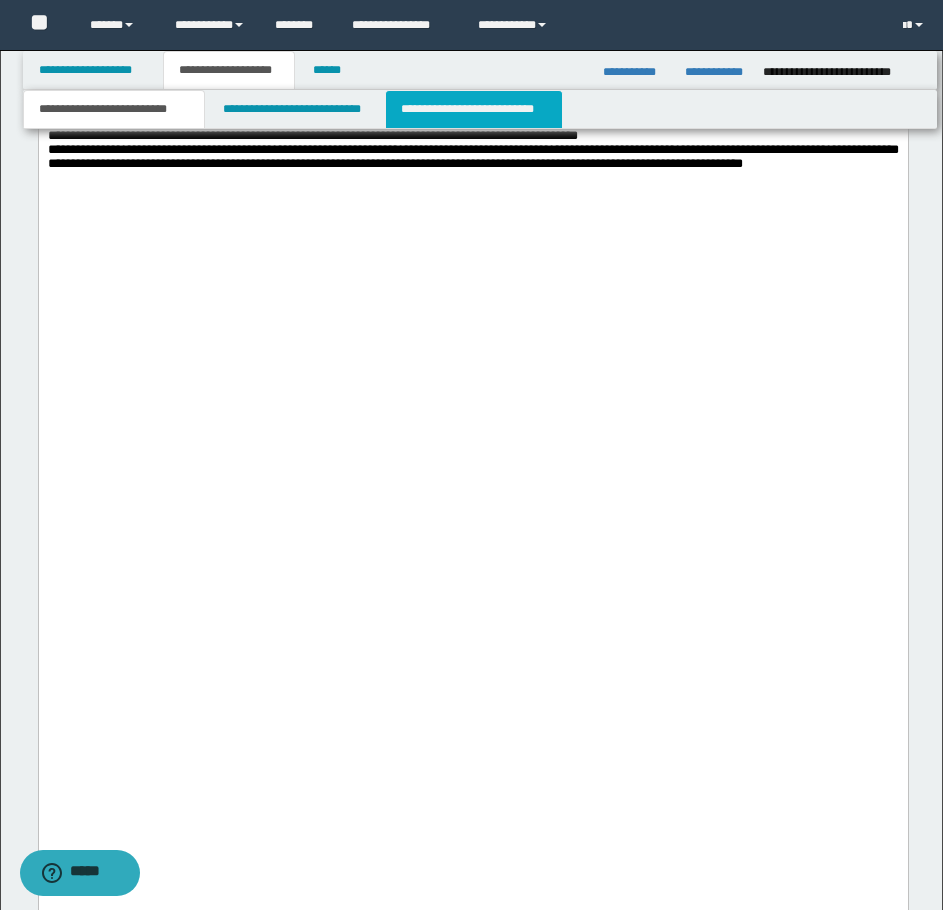 click on "**********" at bounding box center (474, 109) 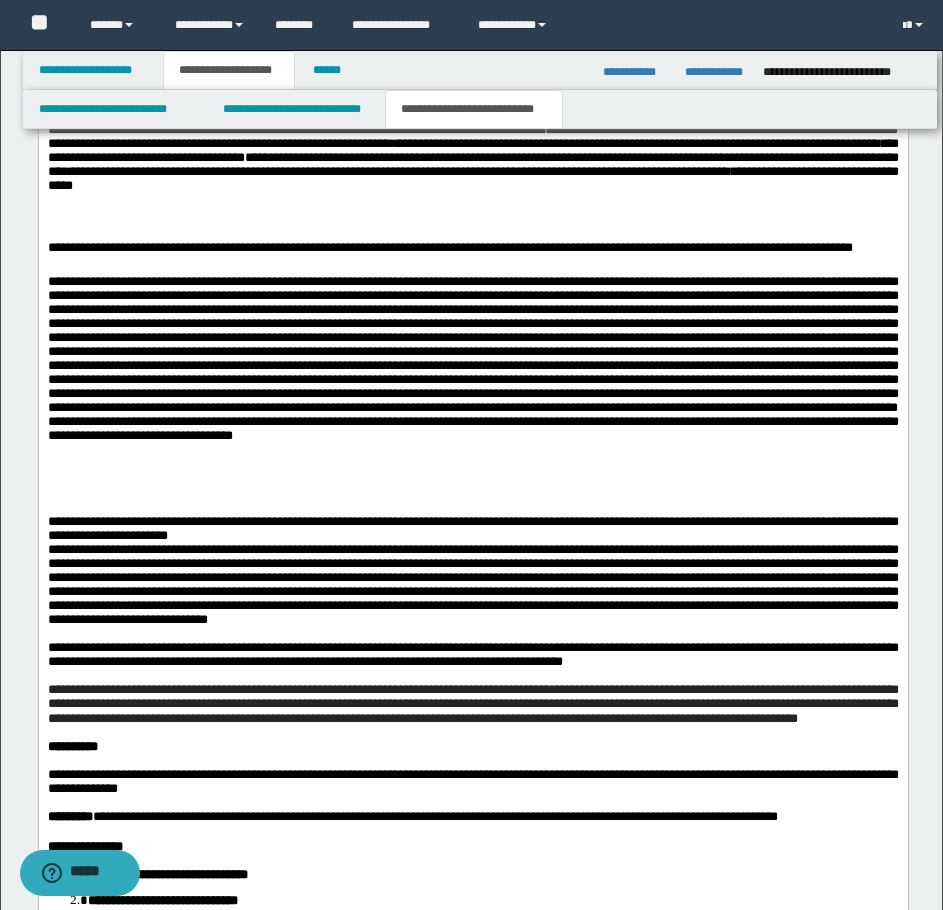 scroll, scrollTop: 1693, scrollLeft: 0, axis: vertical 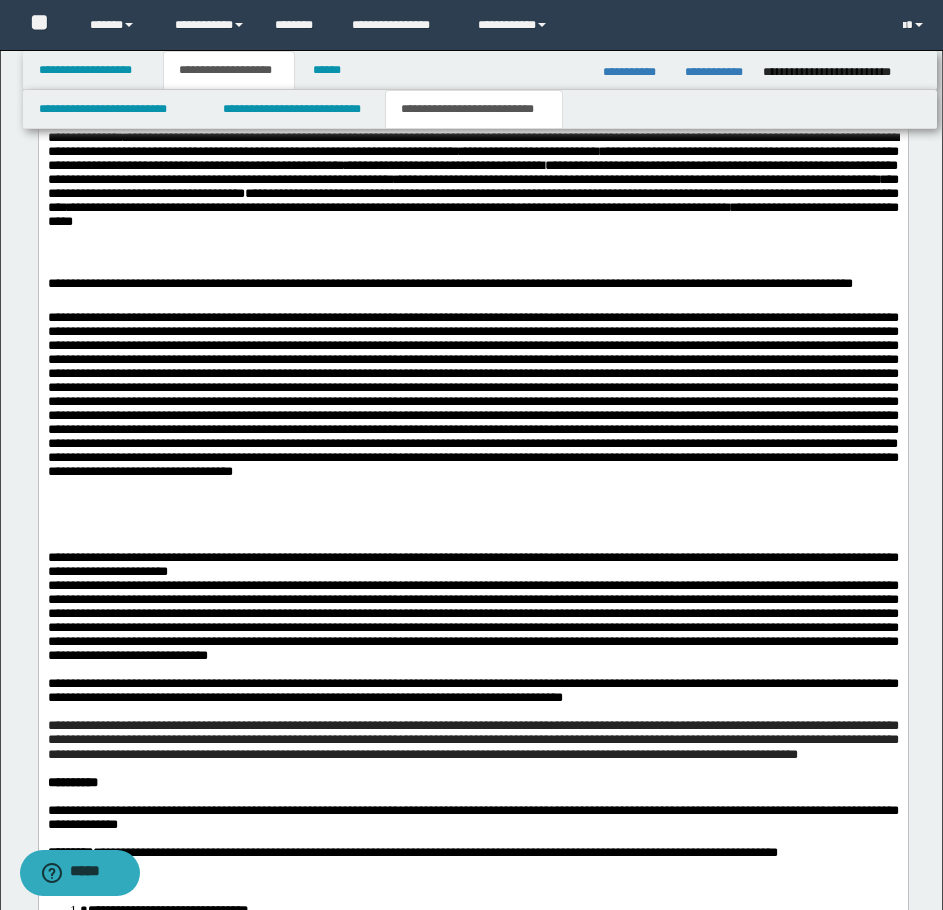 click on "**********" at bounding box center (472, 287) 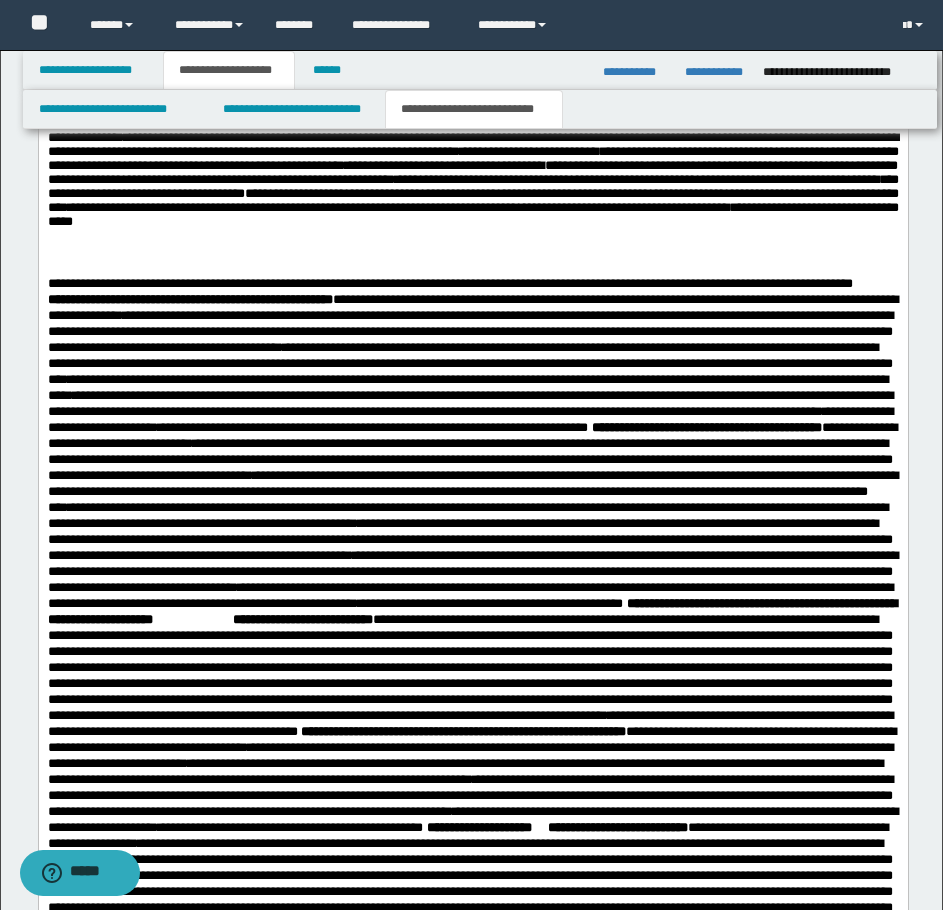click on "**********" at bounding box center [472, 277] 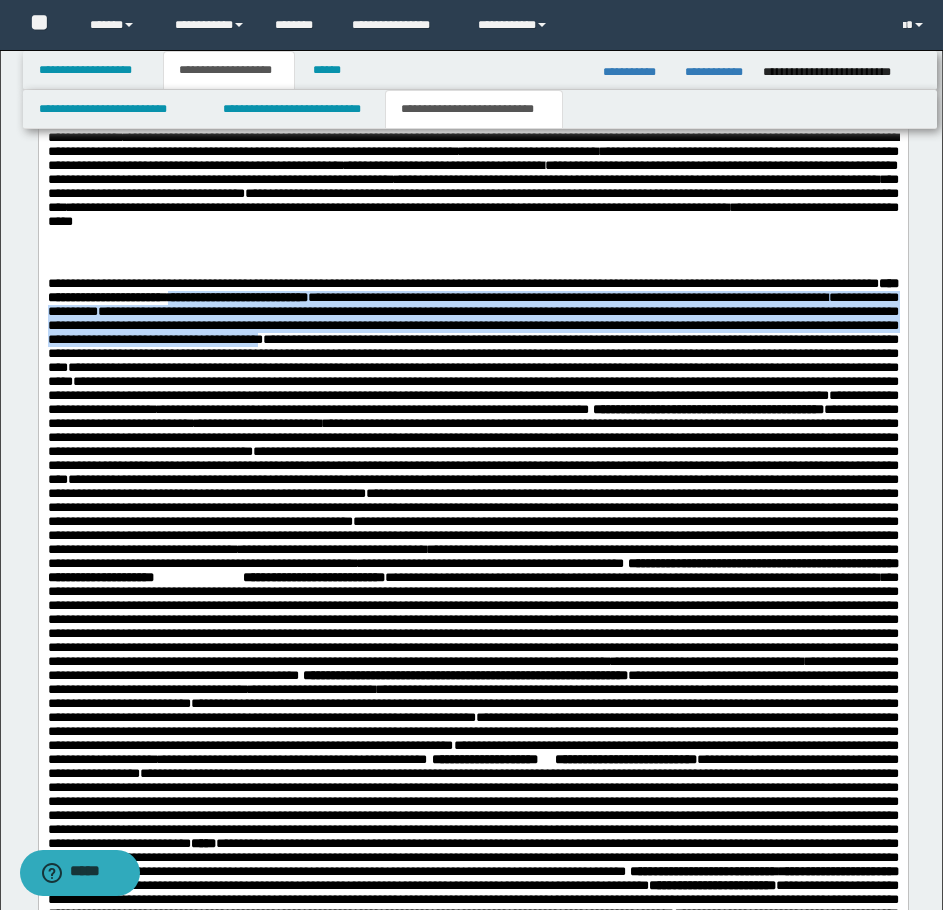 drag, startPoint x: 374, startPoint y: 326, endPoint x: 227, endPoint y: 392, distance: 161.13658 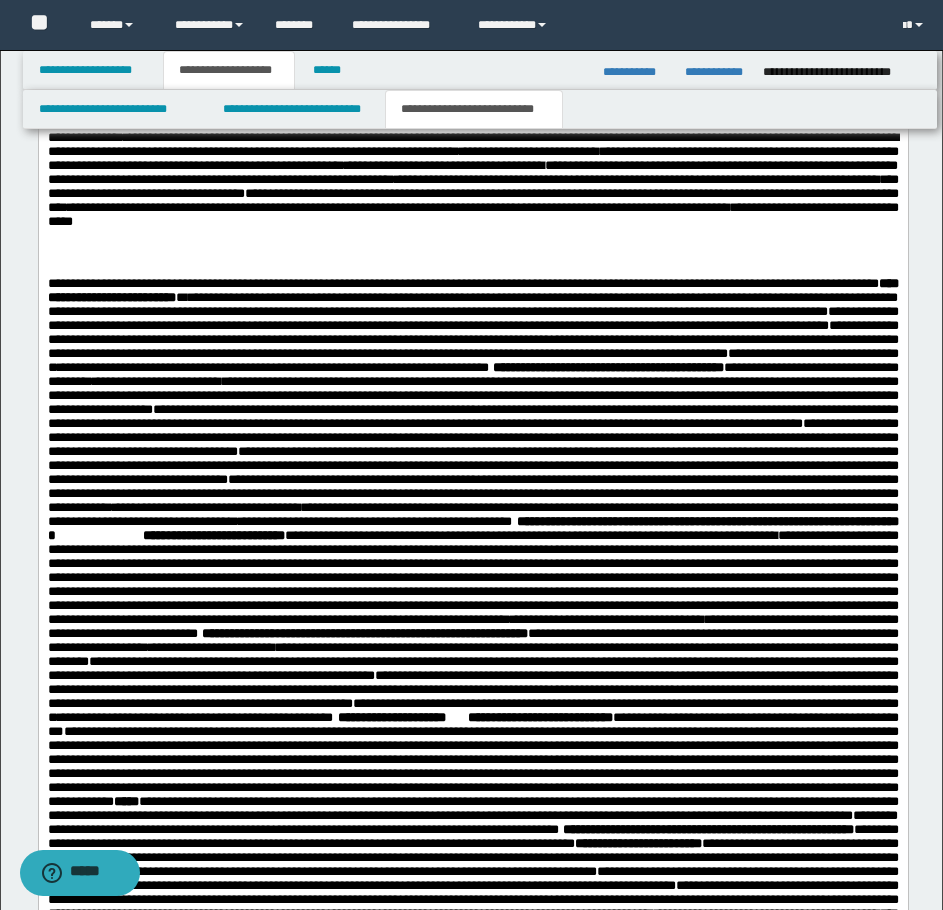 click on "**********" at bounding box center (472, 304) 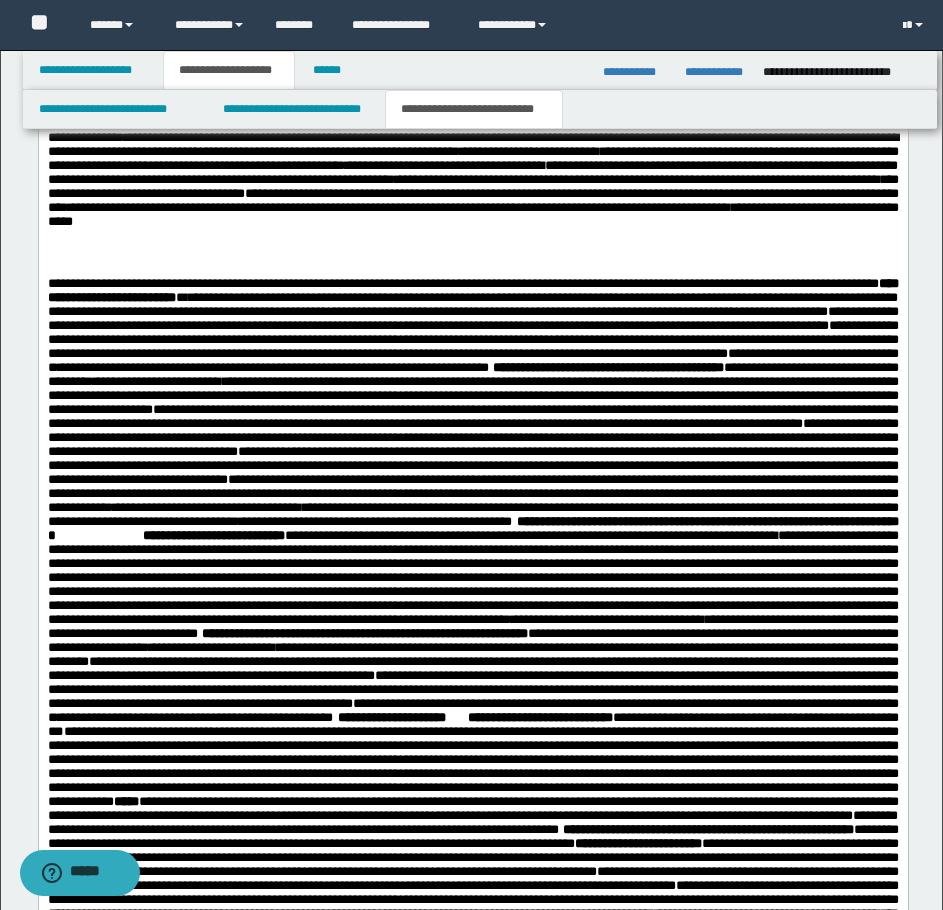 click on "**********" at bounding box center [472, 318] 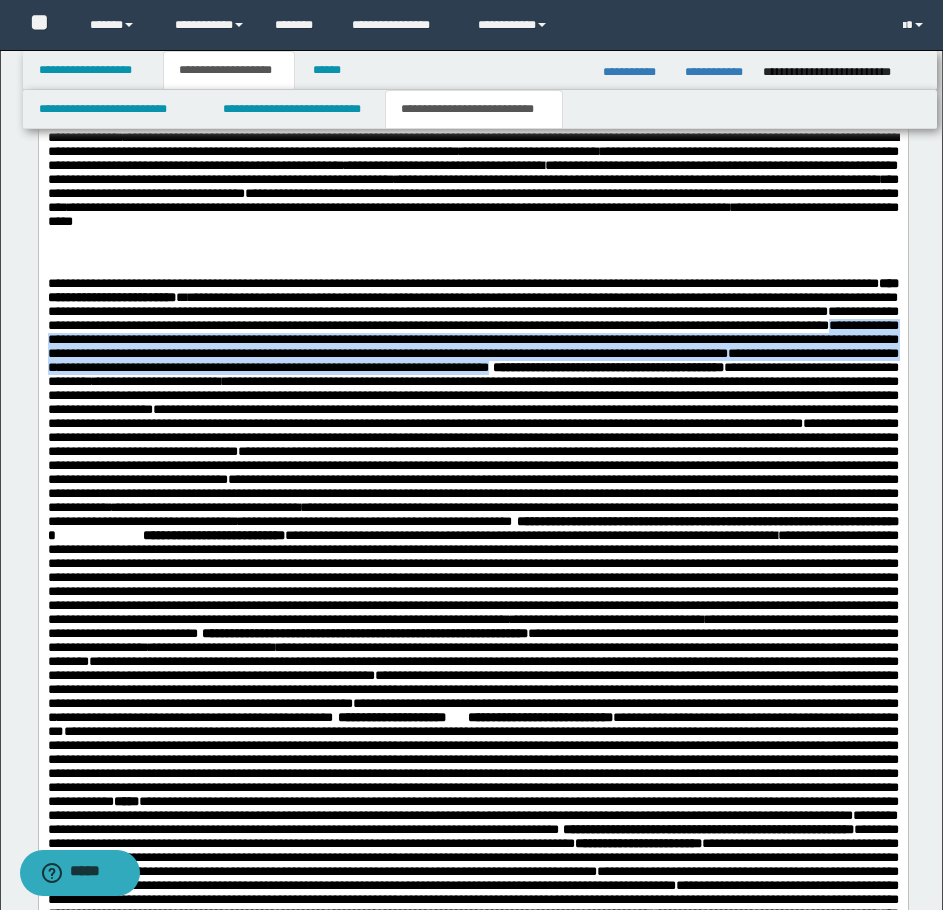 drag, startPoint x: 702, startPoint y: 377, endPoint x: 840, endPoint y: 425, distance: 146.10954 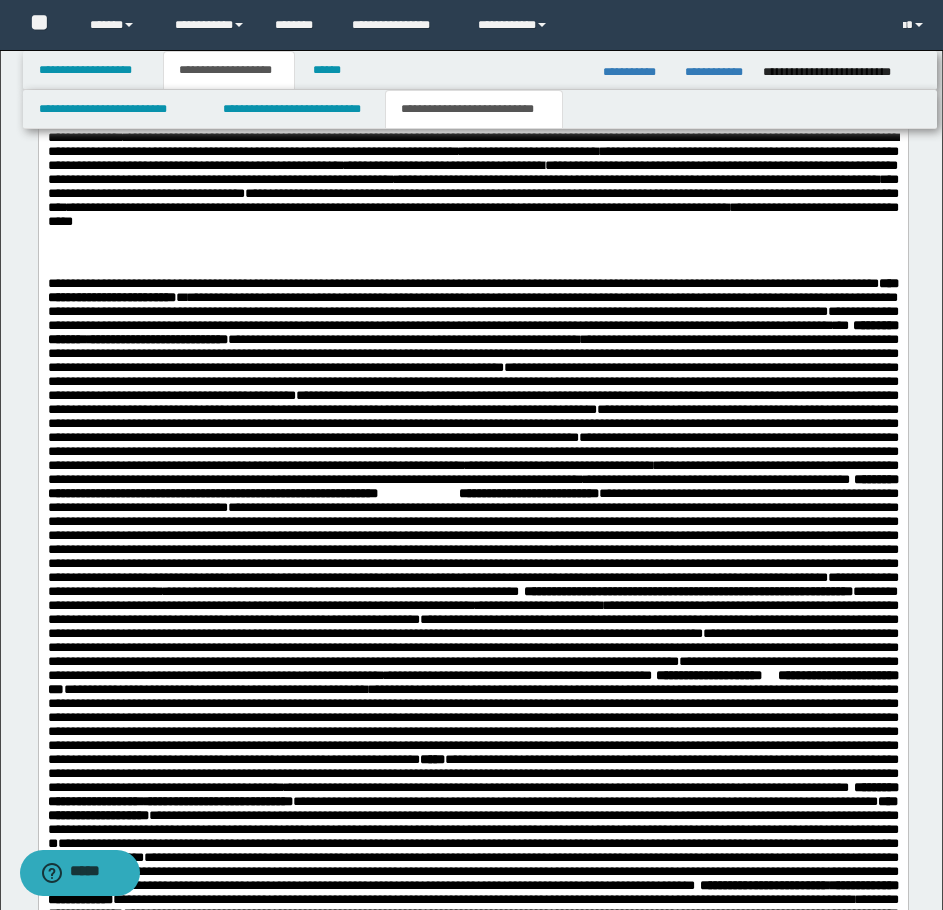 click on "**********" at bounding box center (157, 339) 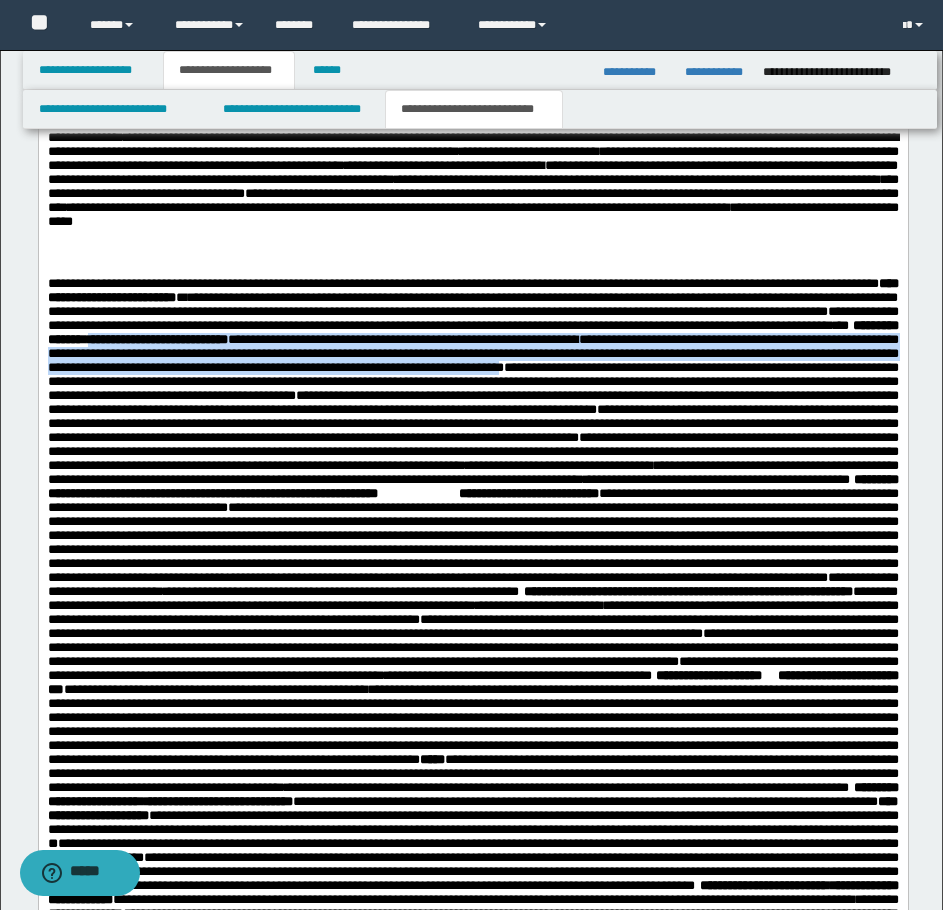 drag, startPoint x: 106, startPoint y: 394, endPoint x: 159, endPoint y: 441, distance: 70.837845 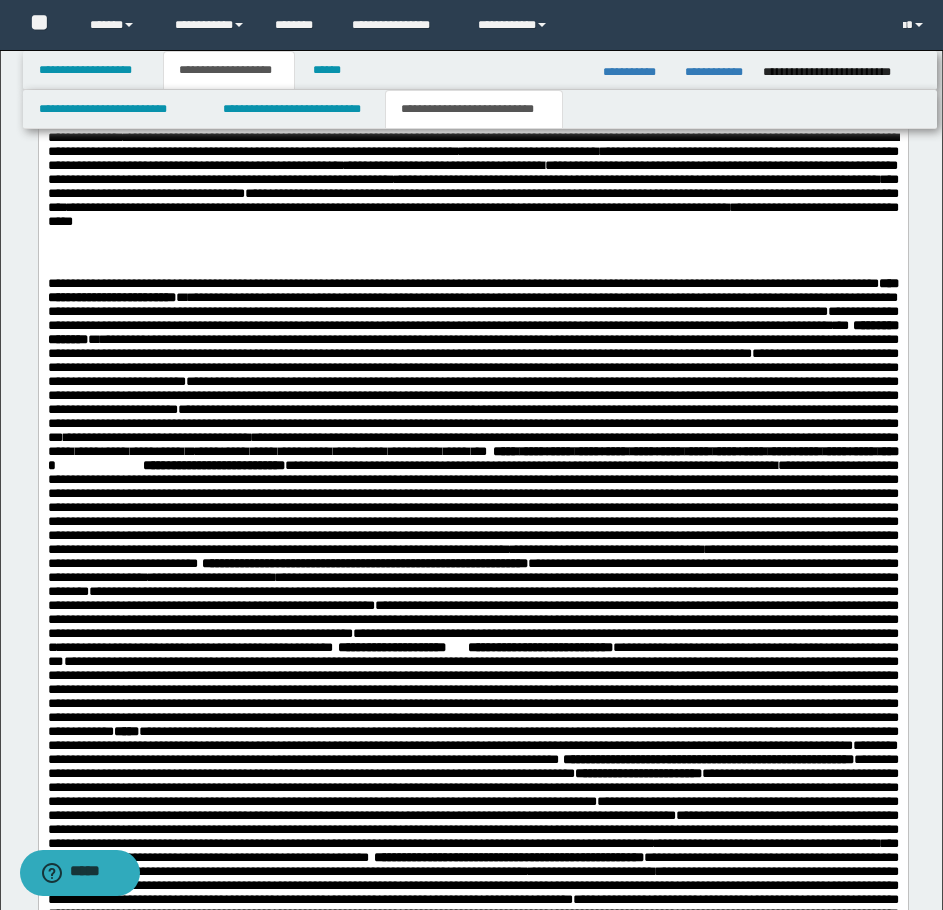 click on "**********" at bounding box center [472, 367] 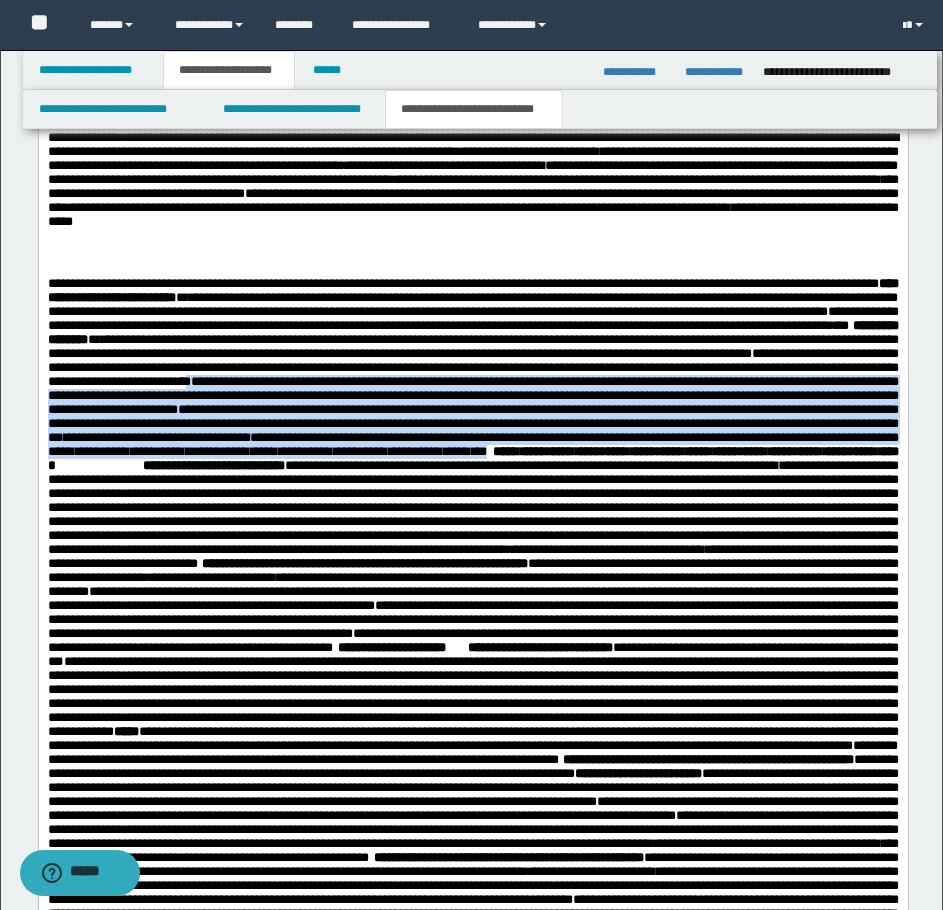 drag, startPoint x: 654, startPoint y: 441, endPoint x: 103, endPoint y: 555, distance: 562.66956 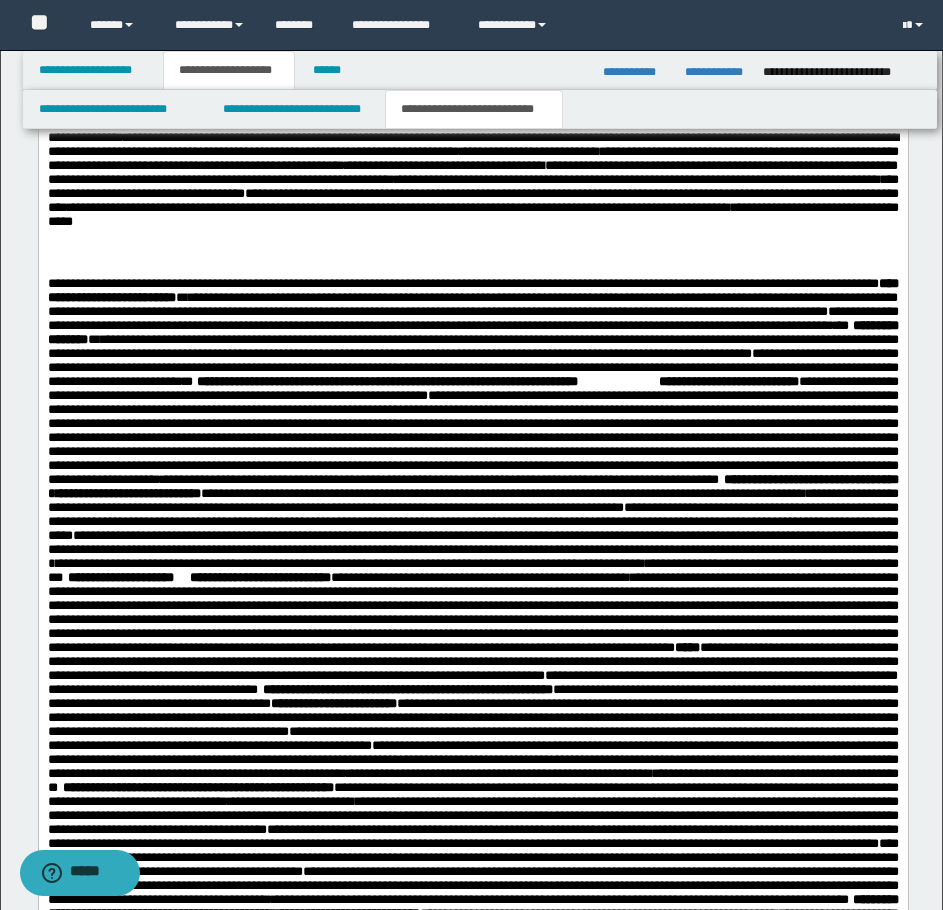 click on "**********" at bounding box center [472, 367] 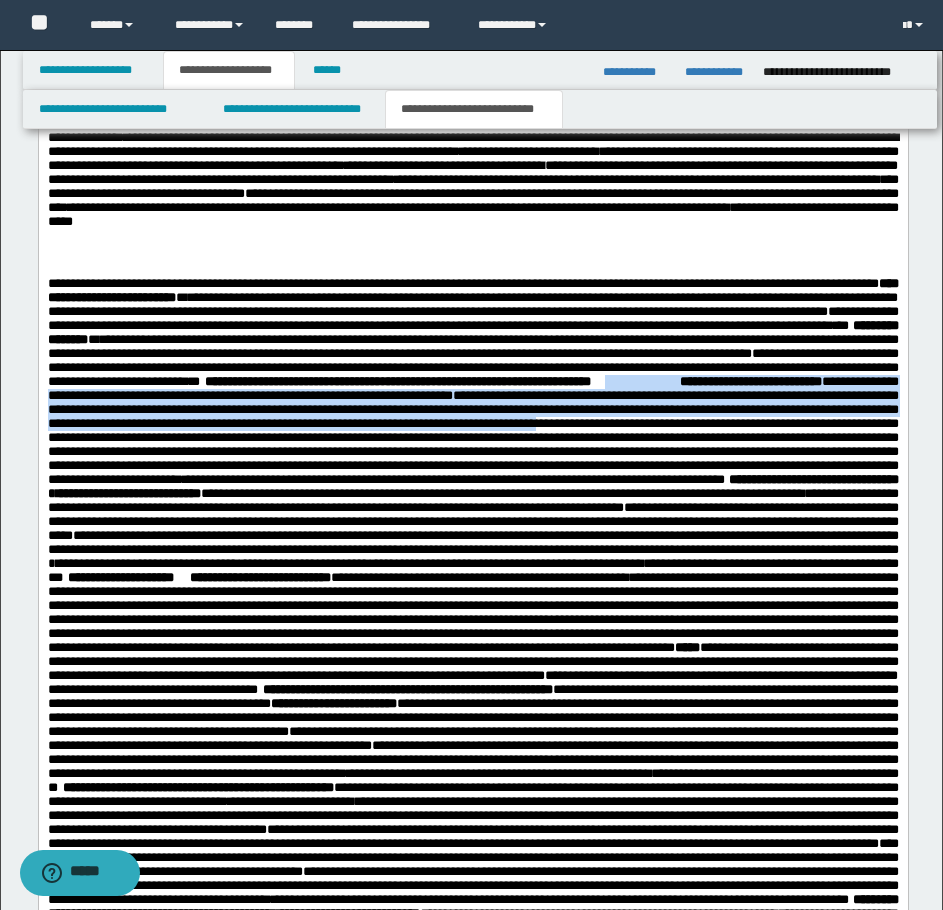 drag, startPoint x: 352, startPoint y: 458, endPoint x: 135, endPoint y: 522, distance: 226.24103 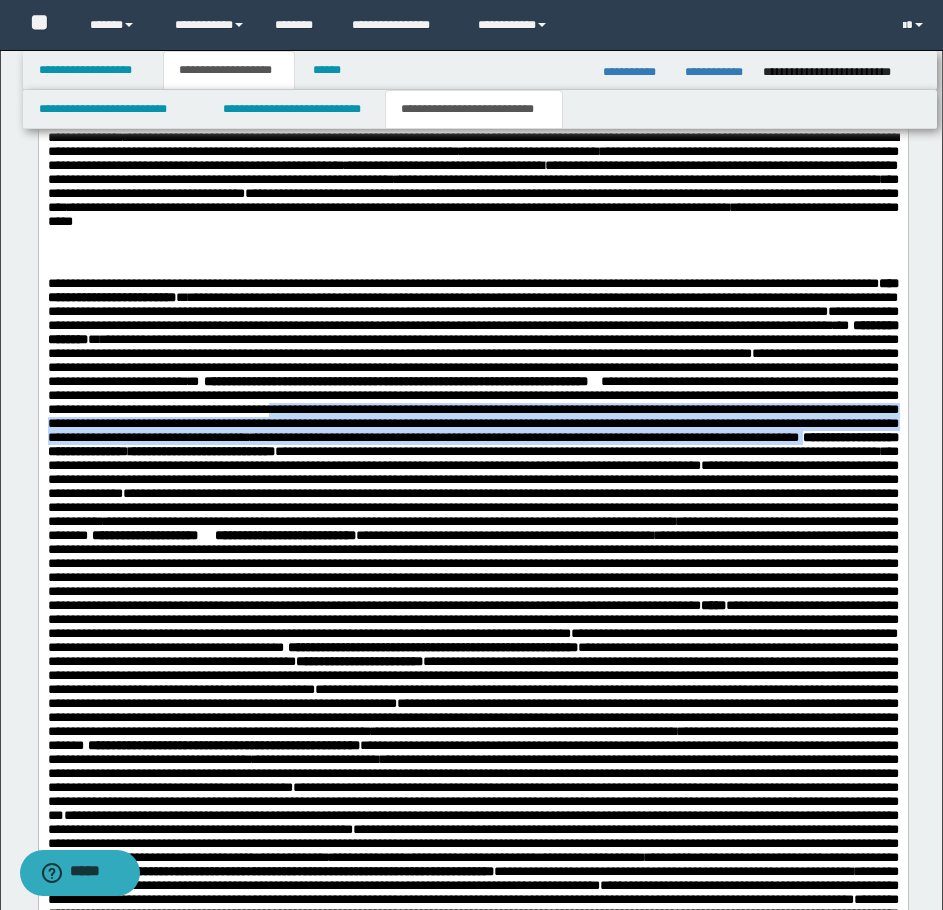 drag, startPoint x: 312, startPoint y: 490, endPoint x: 440, endPoint y: 533, distance: 135.02963 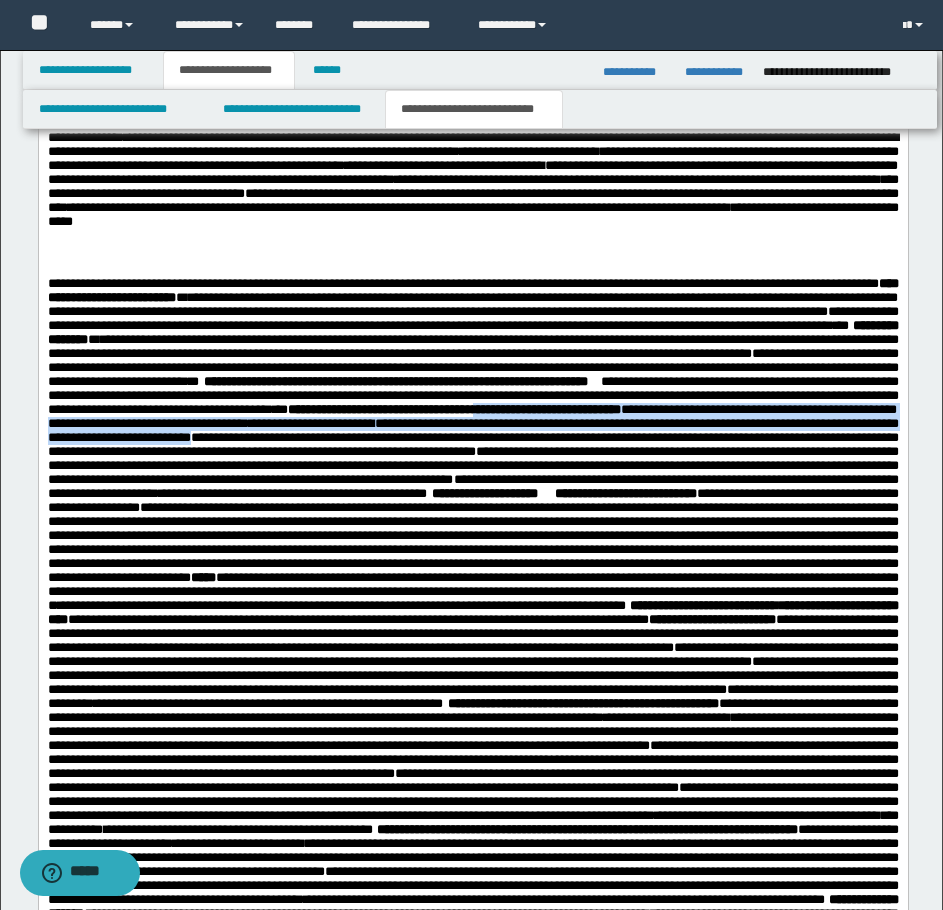 drag, startPoint x: 541, startPoint y: 491, endPoint x: 660, endPoint y: 518, distance: 122.02459 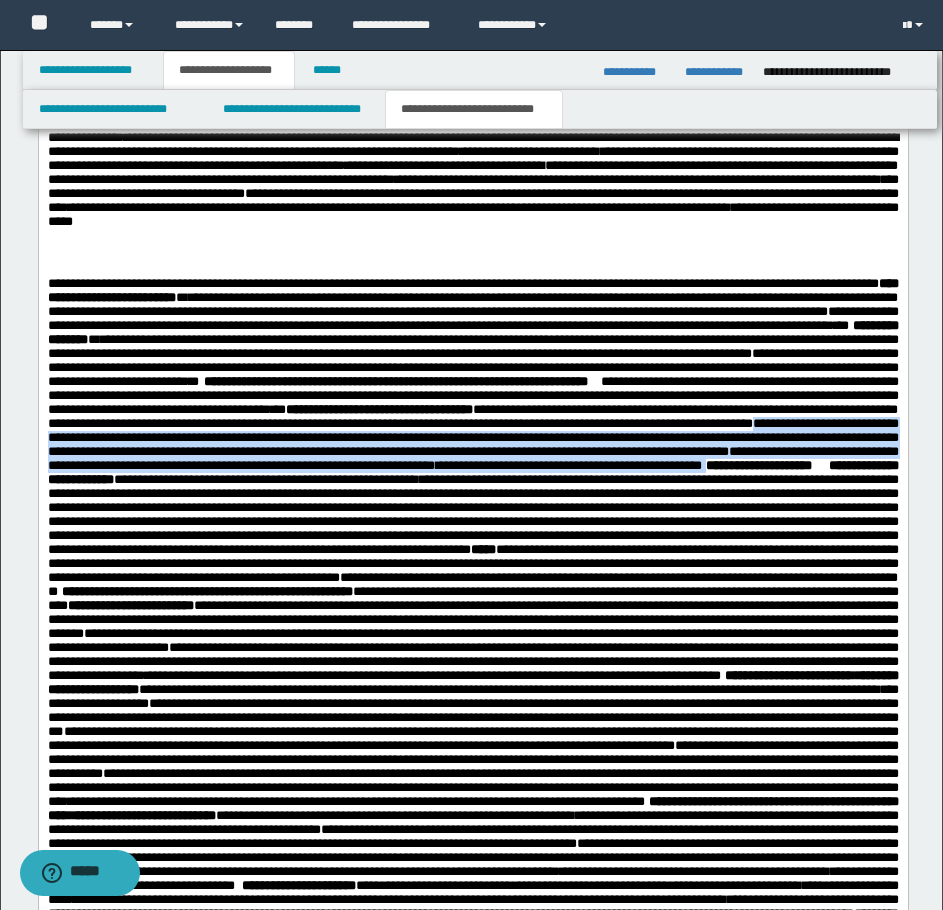 drag, startPoint x: 177, startPoint y: 526, endPoint x: 613, endPoint y: 563, distance: 437.56714 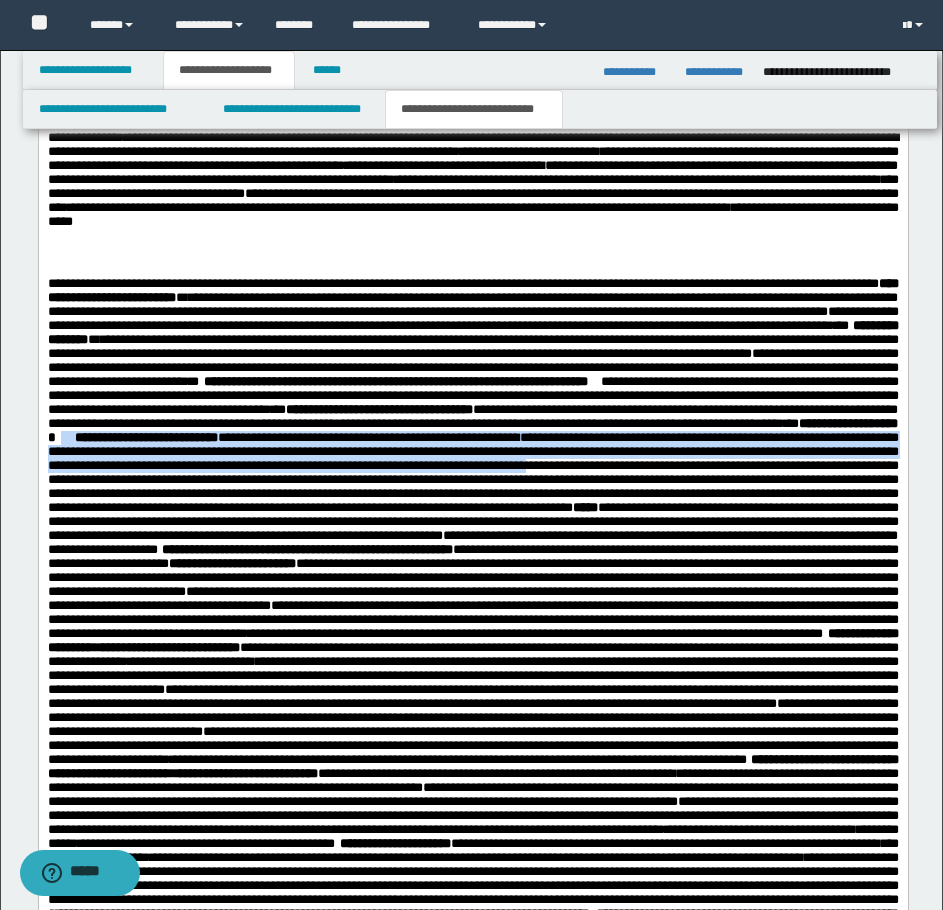 drag, startPoint x: 344, startPoint y: 520, endPoint x: 467, endPoint y: 571, distance: 133.15405 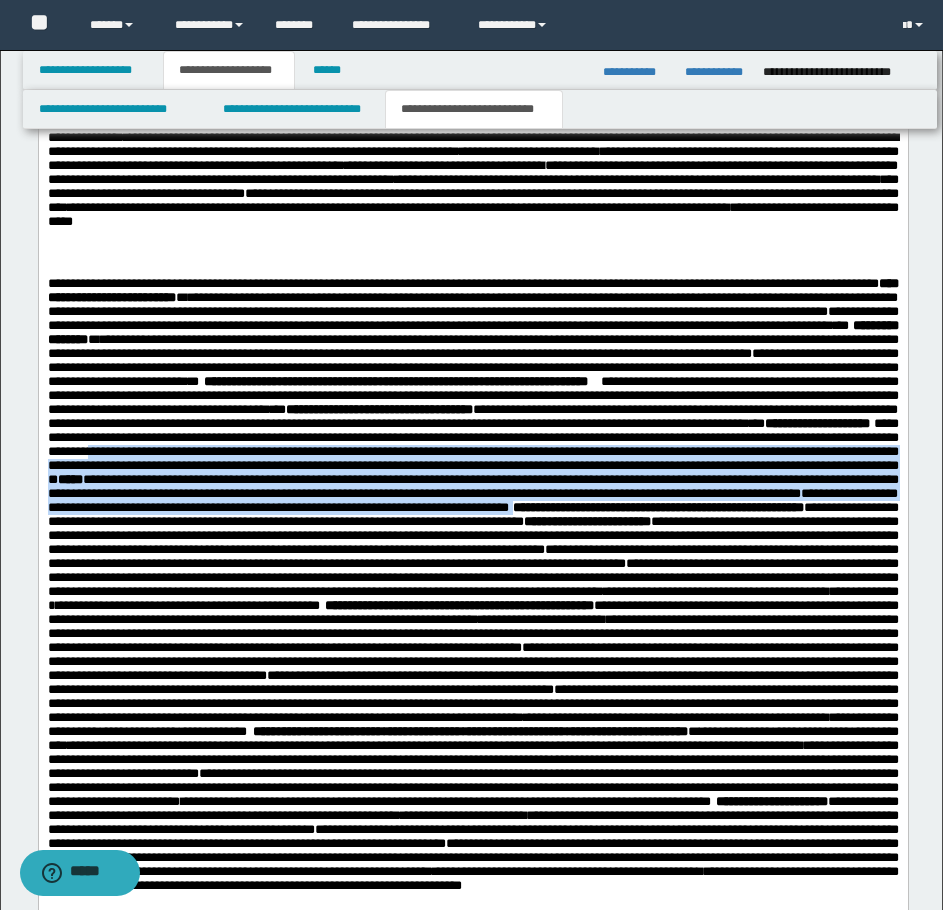 drag, startPoint x: 654, startPoint y: 538, endPoint x: 264, endPoint y: 639, distance: 402.866 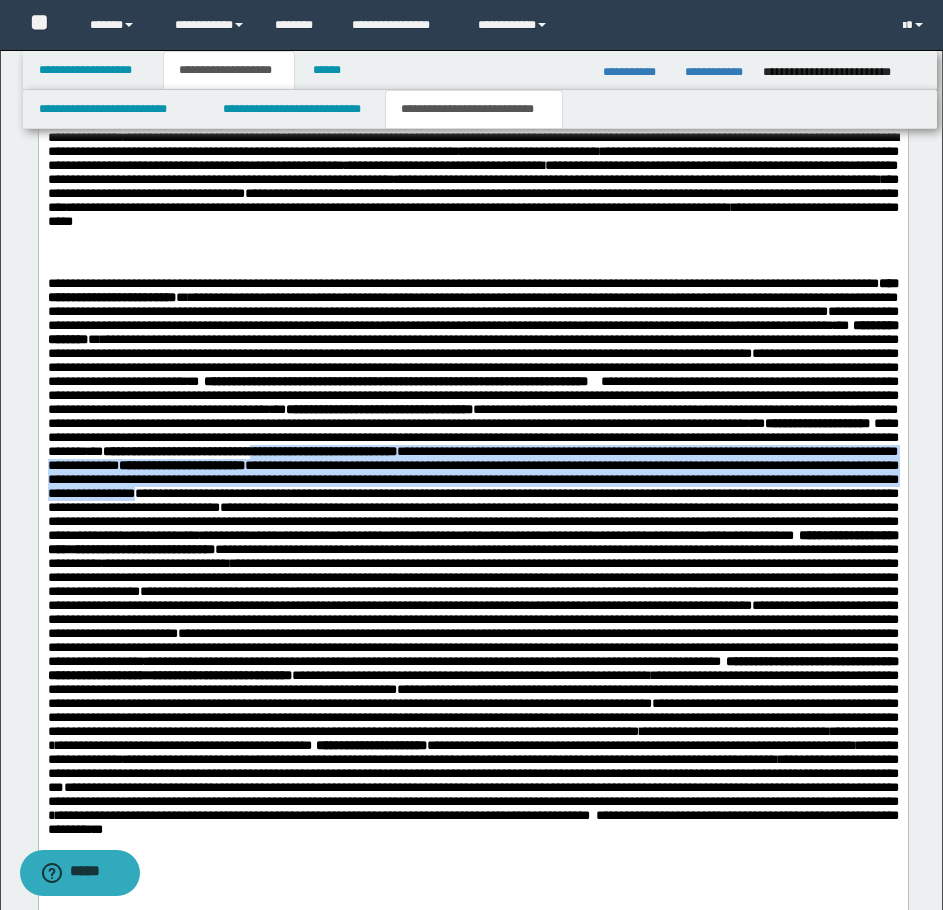 drag, startPoint x: 88, startPoint y: 554, endPoint x: 520, endPoint y: 601, distance: 434.5492 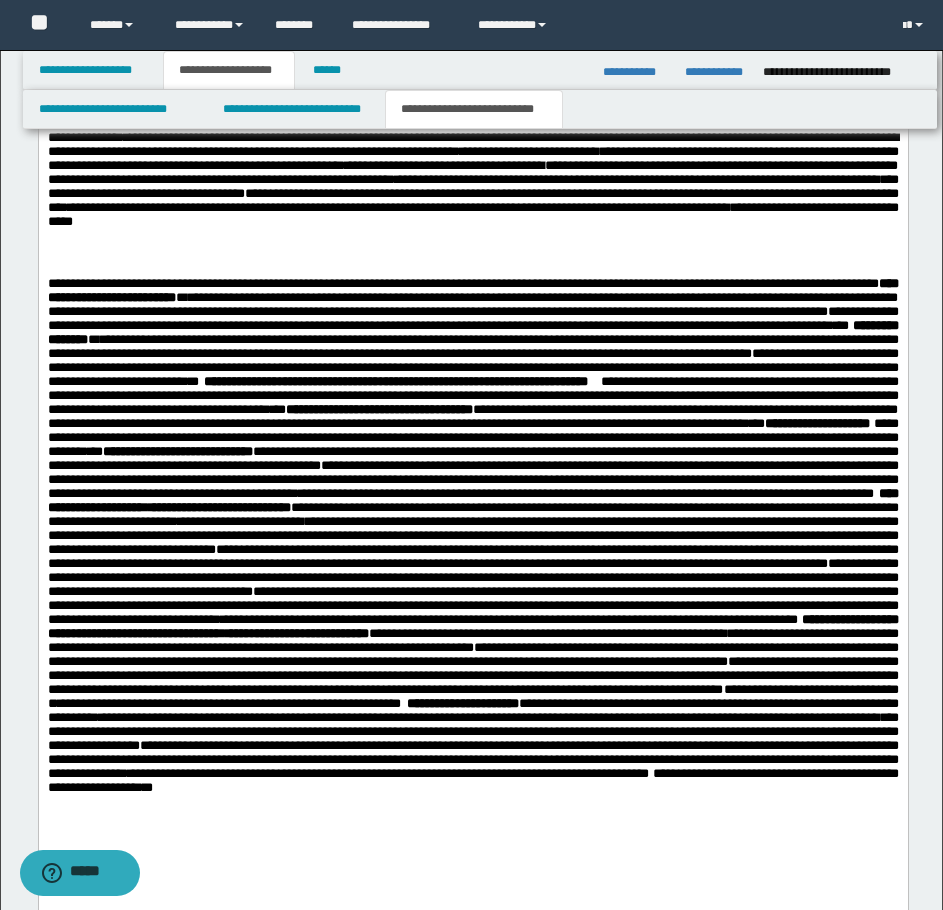 click on "**********" at bounding box center [472, 479] 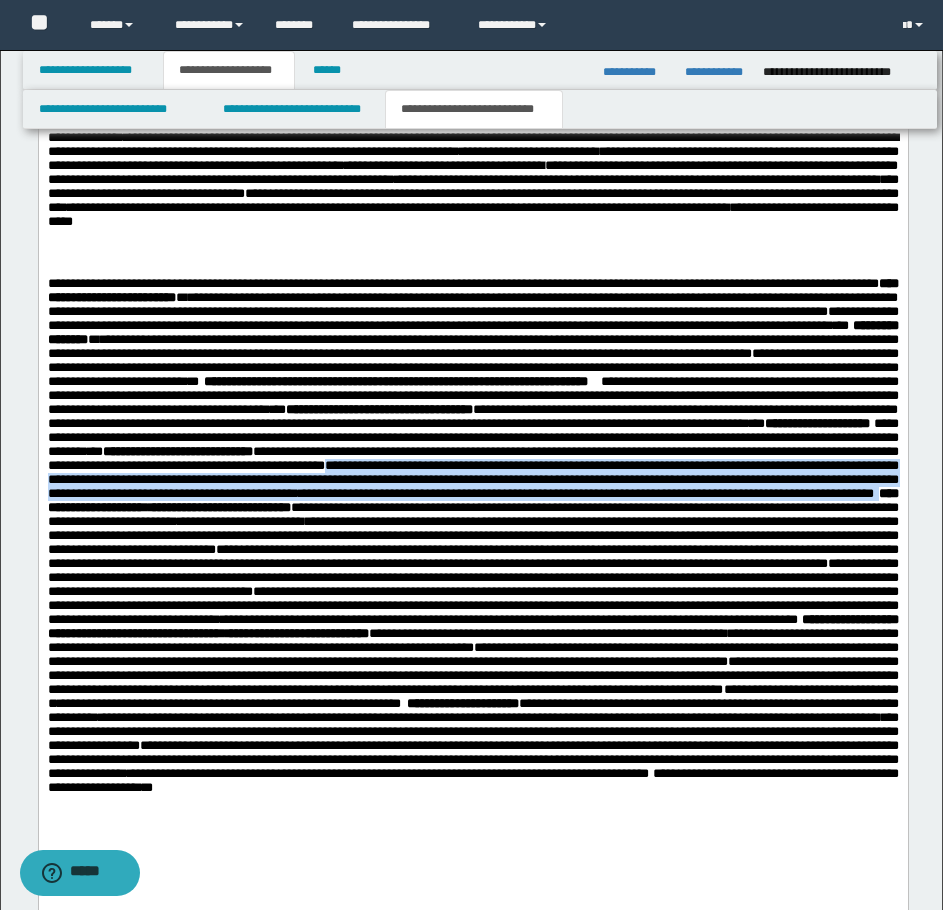 drag, startPoint x: 247, startPoint y: 570, endPoint x: 441, endPoint y: 616, distance: 199.37904 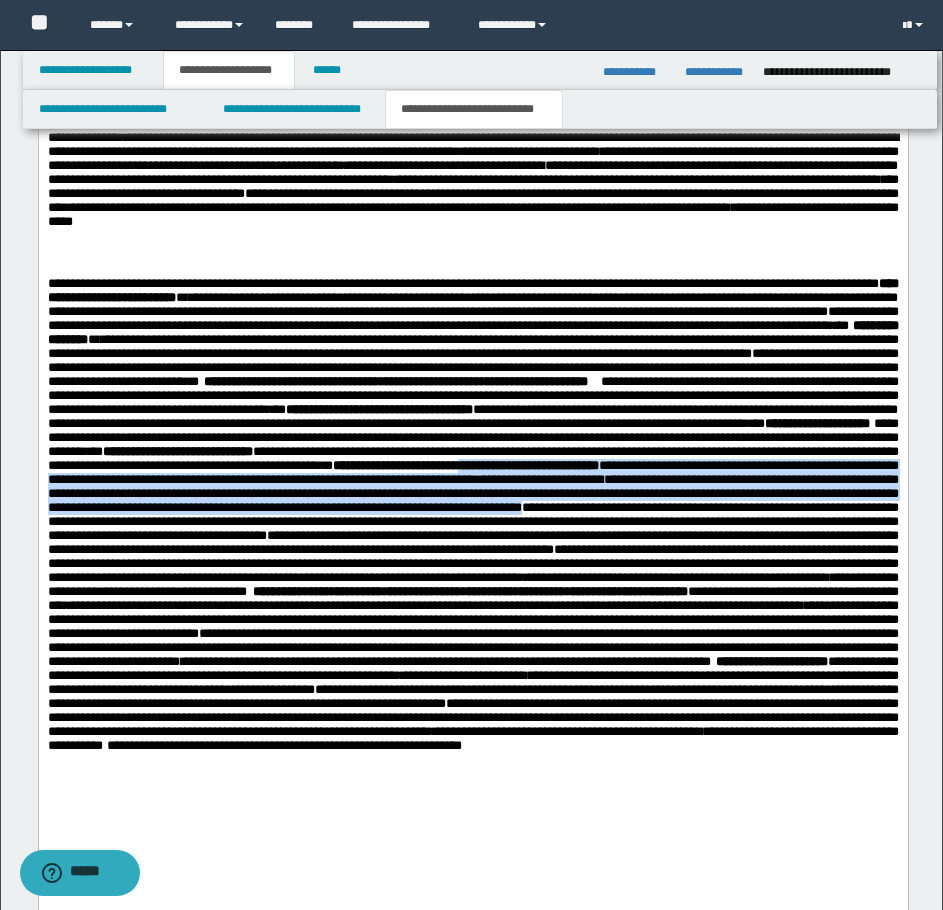 drag, startPoint x: 399, startPoint y: 569, endPoint x: 230, endPoint y: 632, distance: 180.36075 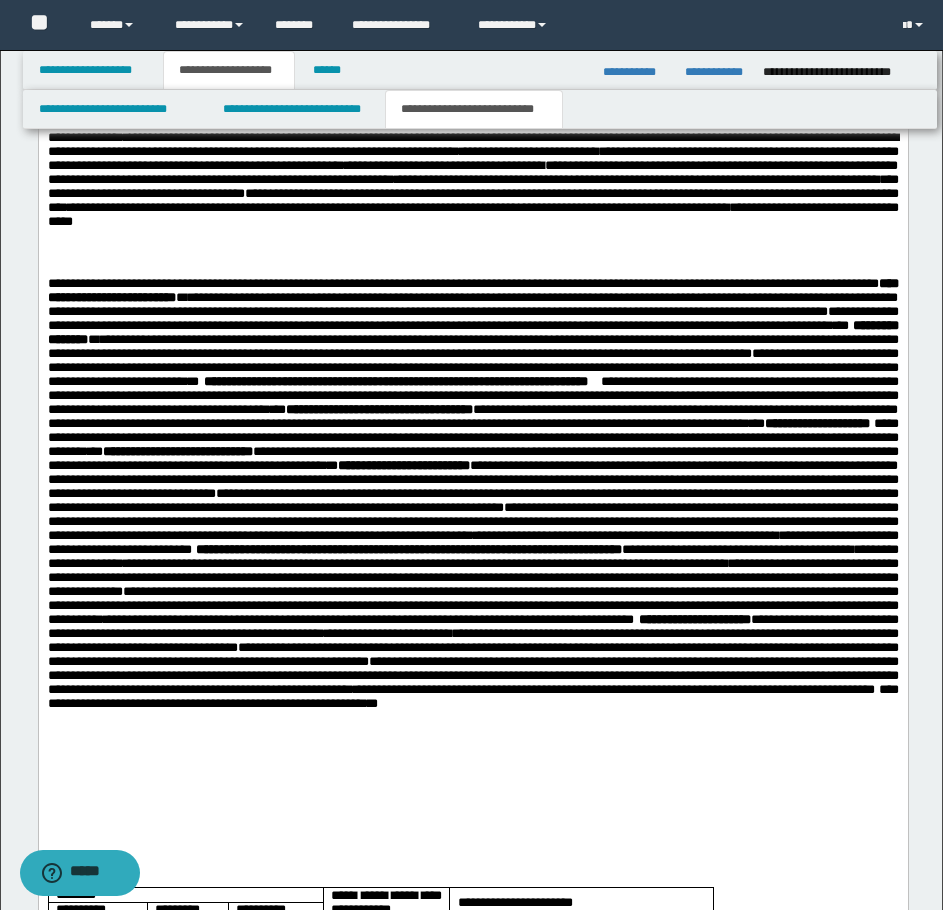 click on "**********" at bounding box center [472, 479] 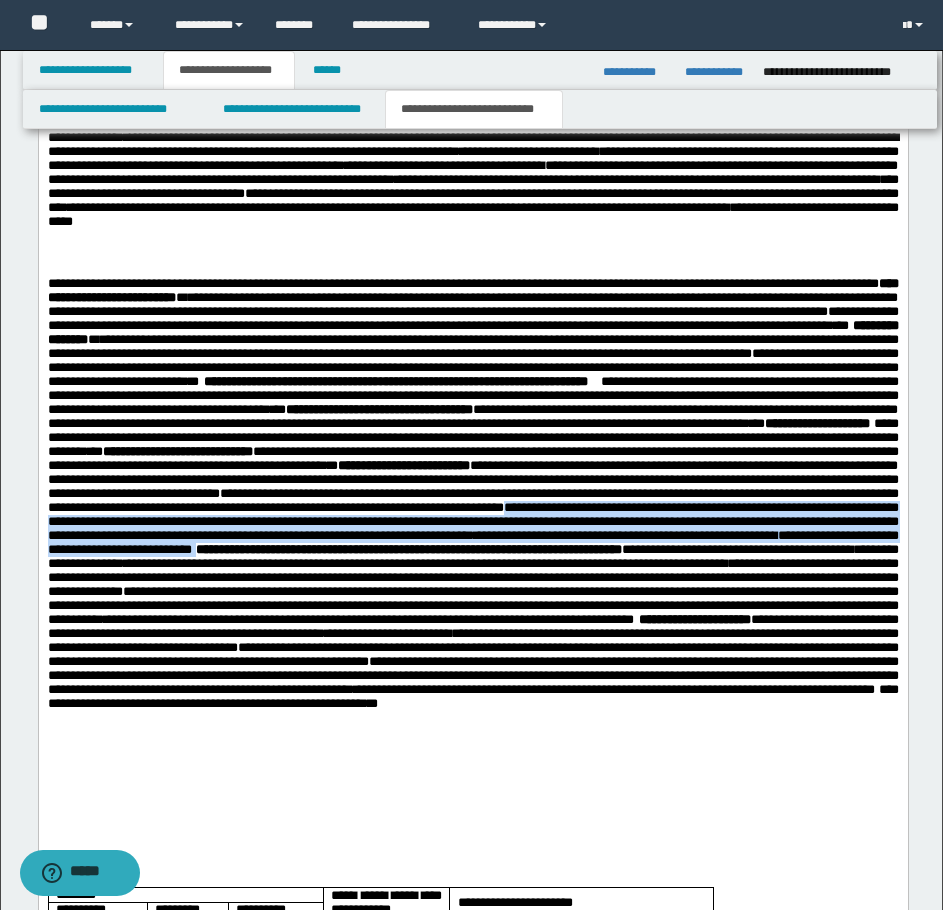 drag, startPoint x: 169, startPoint y: 633, endPoint x: 348, endPoint y: 677, distance: 184.3285 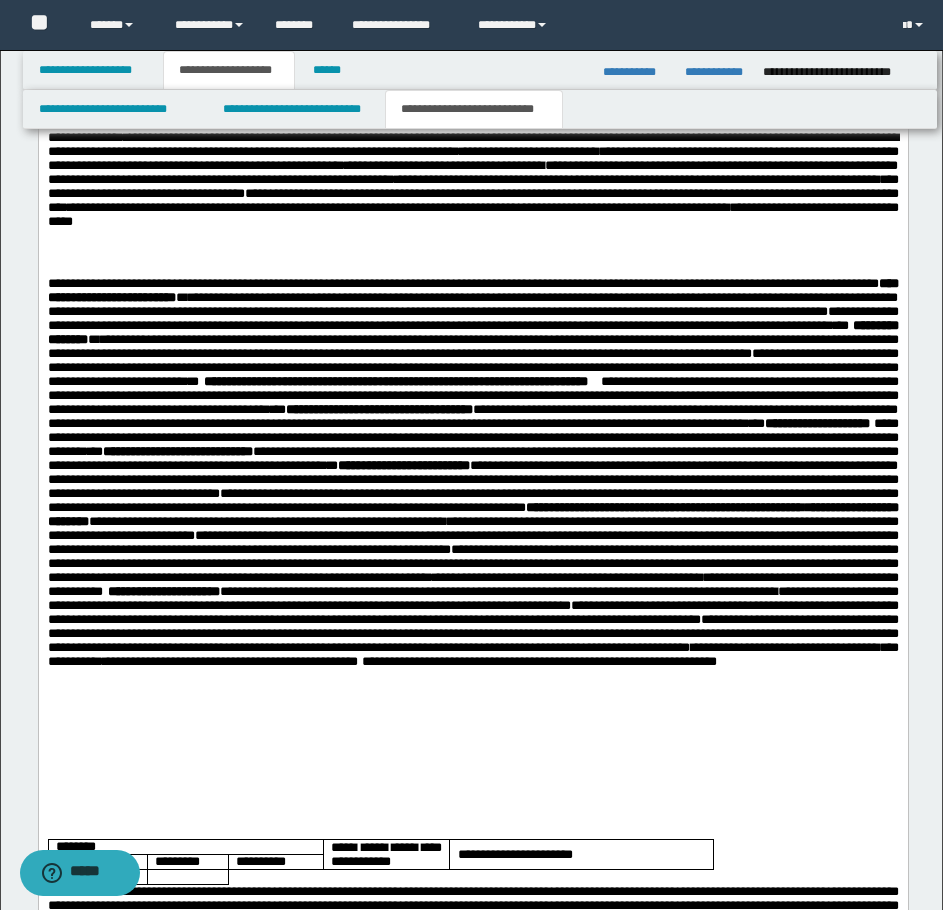 click on "**********" at bounding box center (663, 507) 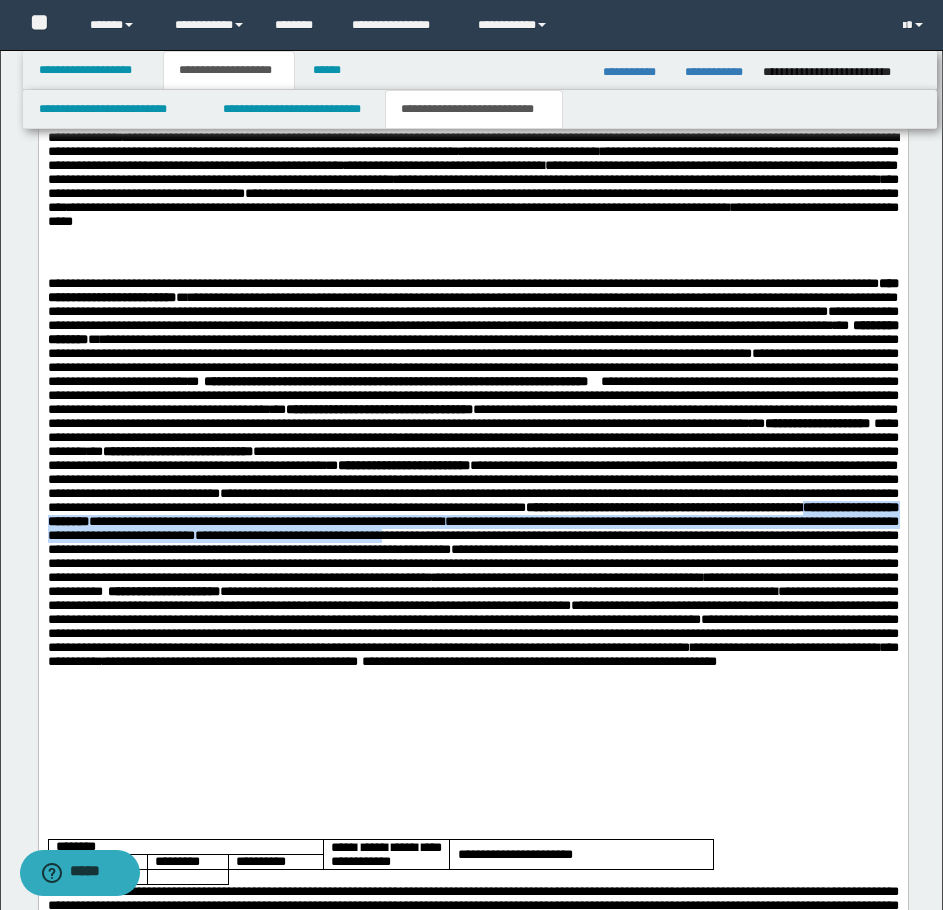 drag, startPoint x: 555, startPoint y: 633, endPoint x: 463, endPoint y: 665, distance: 97.406364 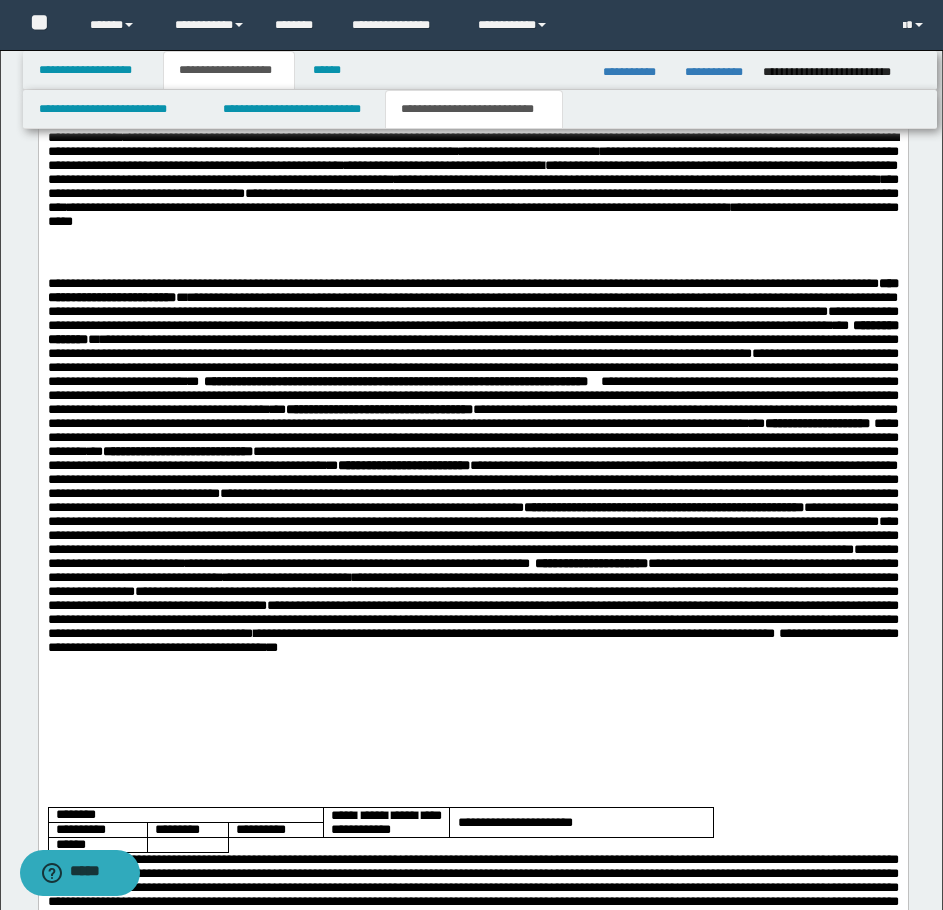 click on "**********" at bounding box center [472, 535] 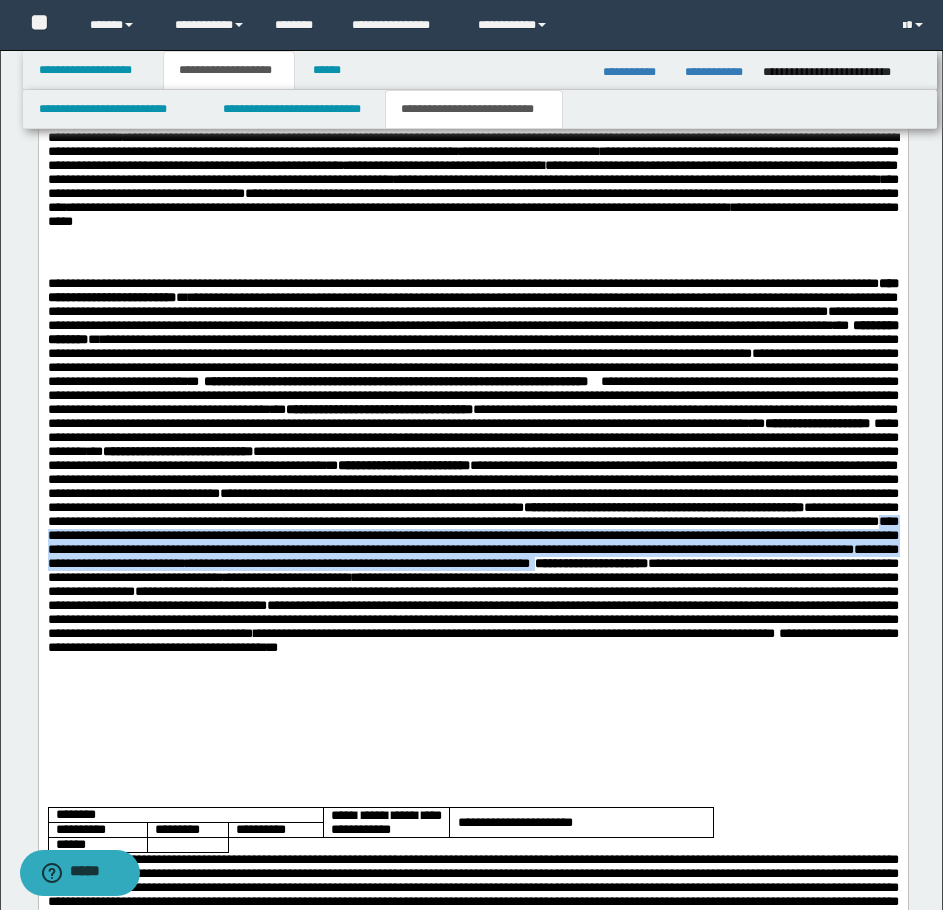 drag, startPoint x: 882, startPoint y: 650, endPoint x: 137, endPoint y: 715, distance: 747.8302 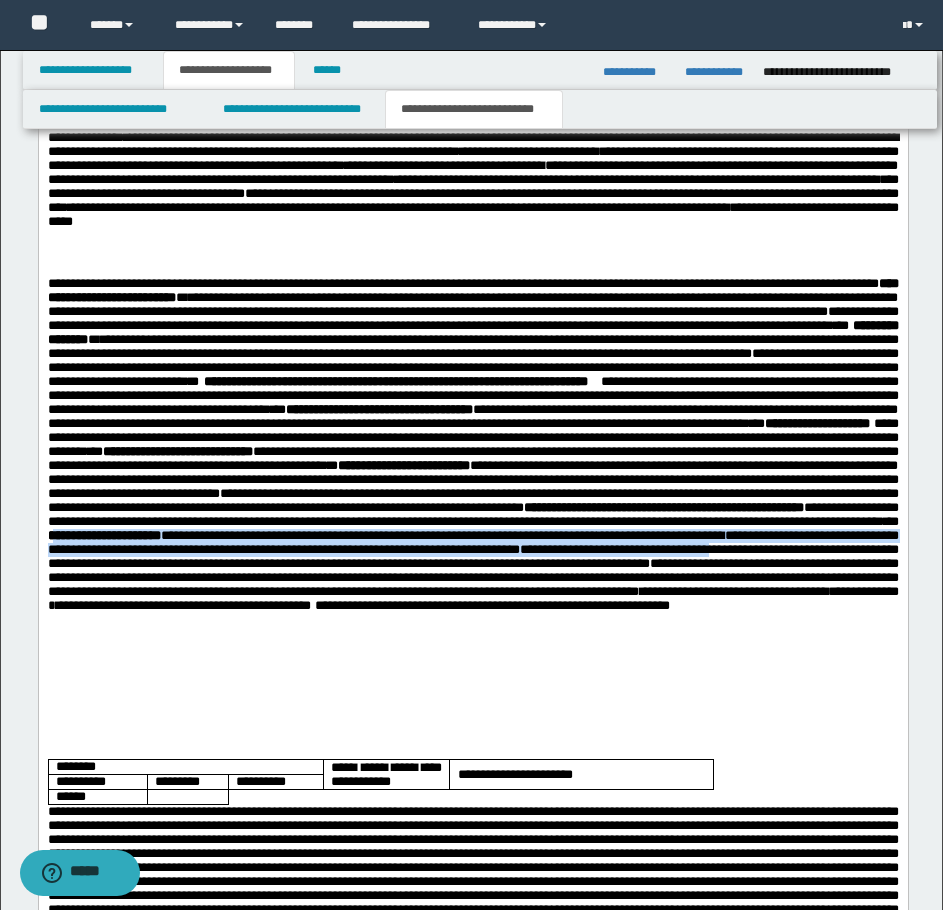drag, startPoint x: 145, startPoint y: 664, endPoint x: 479, endPoint y: 697, distance: 335.62628 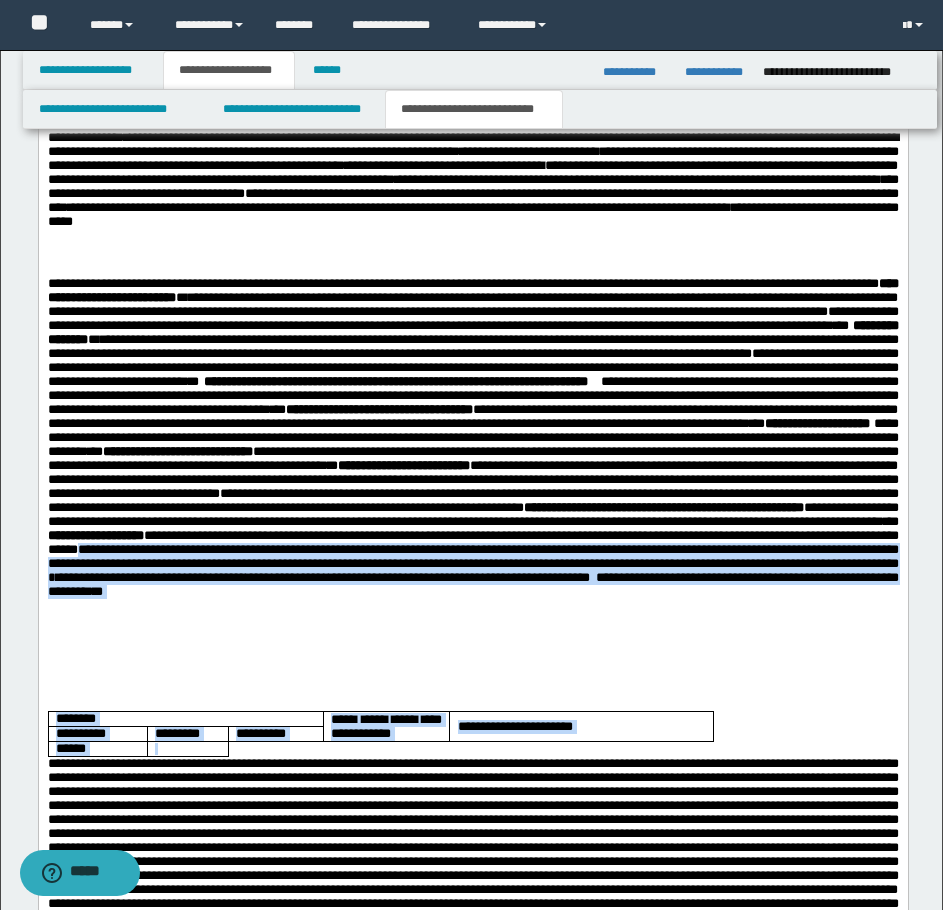 drag, startPoint x: 243, startPoint y: 681, endPoint x: 266, endPoint y: 773, distance: 94.83143 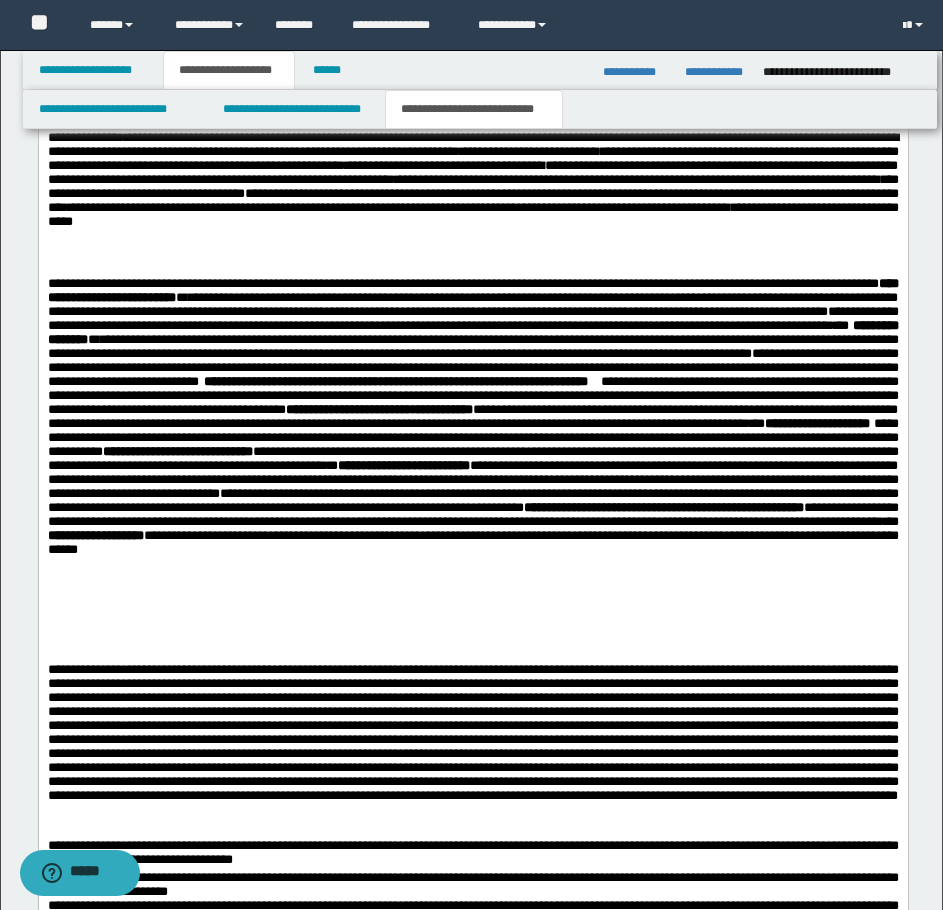 drag, startPoint x: 190, startPoint y: 679, endPoint x: 251, endPoint y: 687, distance: 61.522354 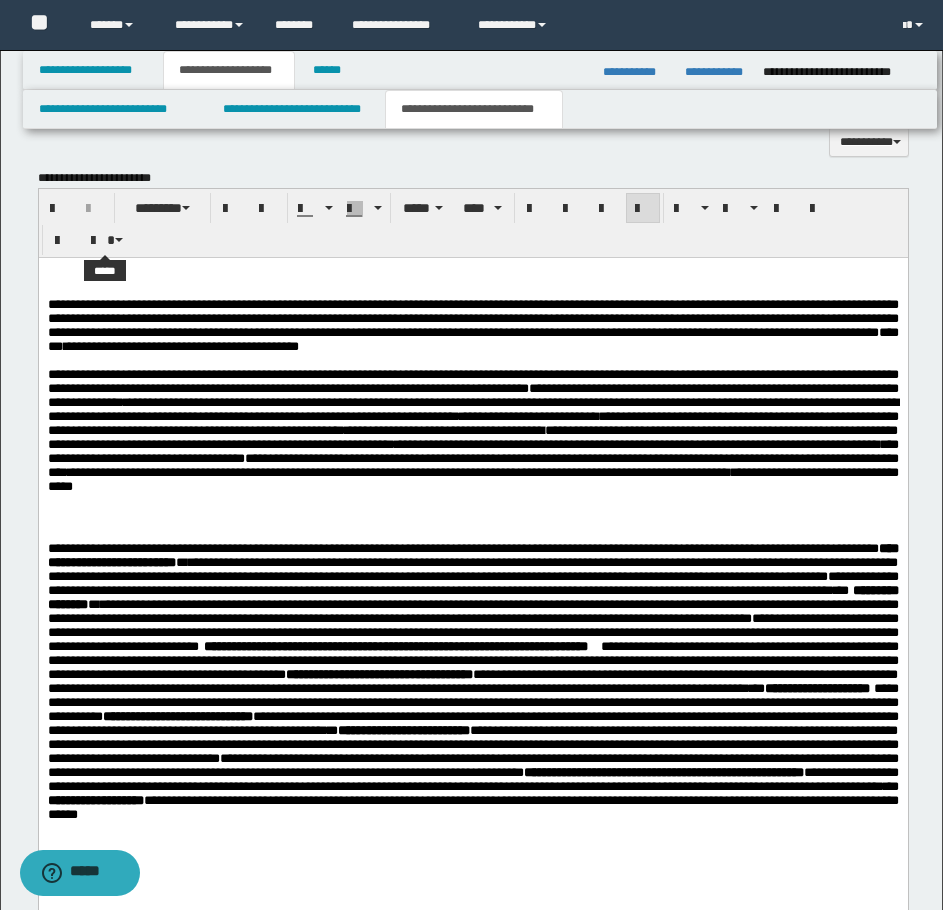 scroll, scrollTop: 1393, scrollLeft: 0, axis: vertical 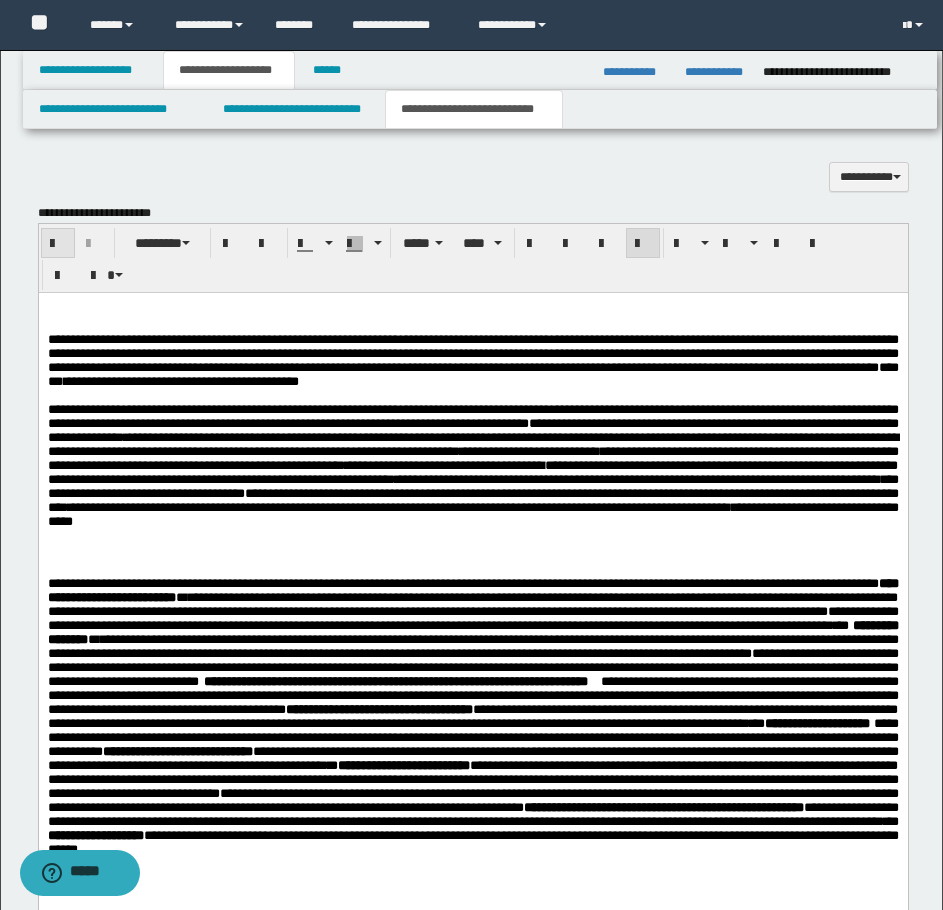 click at bounding box center (58, 244) 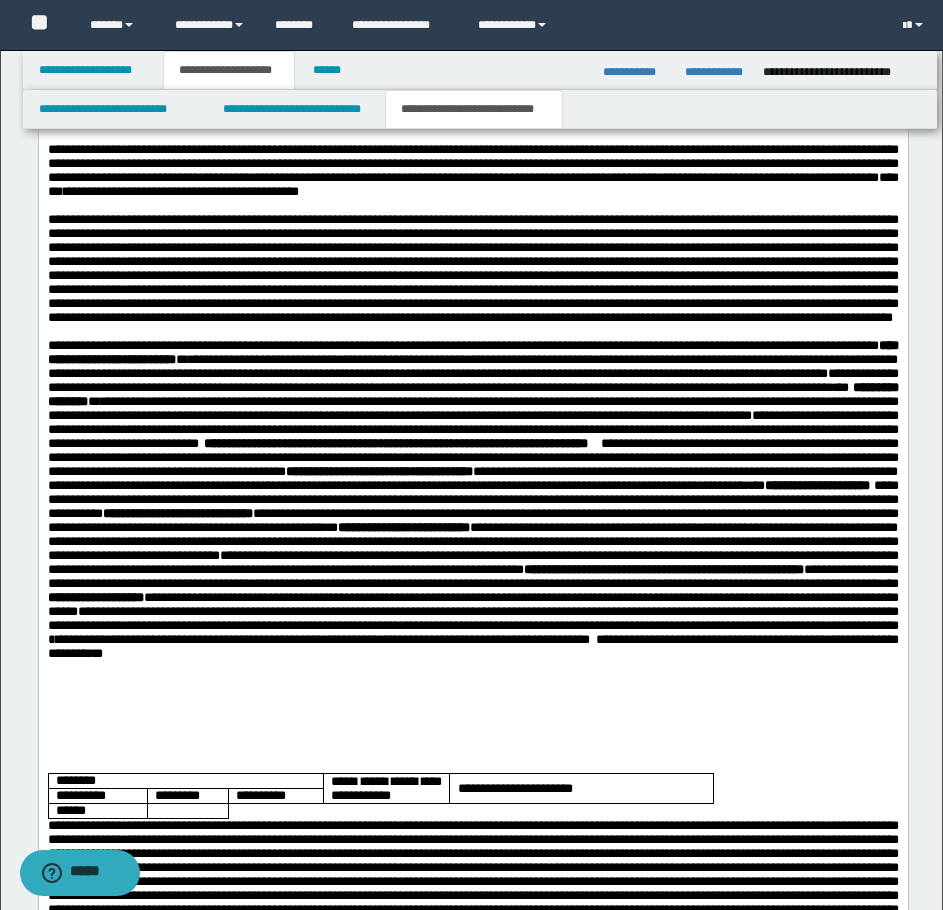 scroll, scrollTop: 1593, scrollLeft: 0, axis: vertical 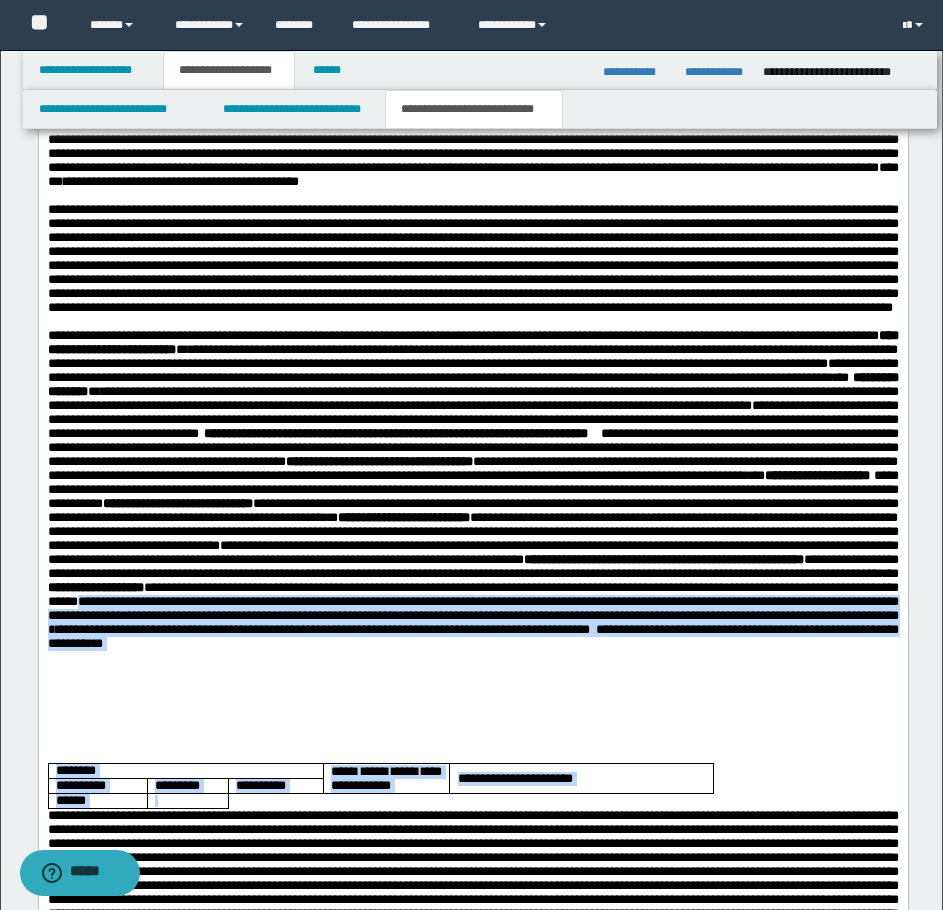 drag, startPoint x: 230, startPoint y: 872, endPoint x: 229, endPoint y: 781, distance: 91.00549 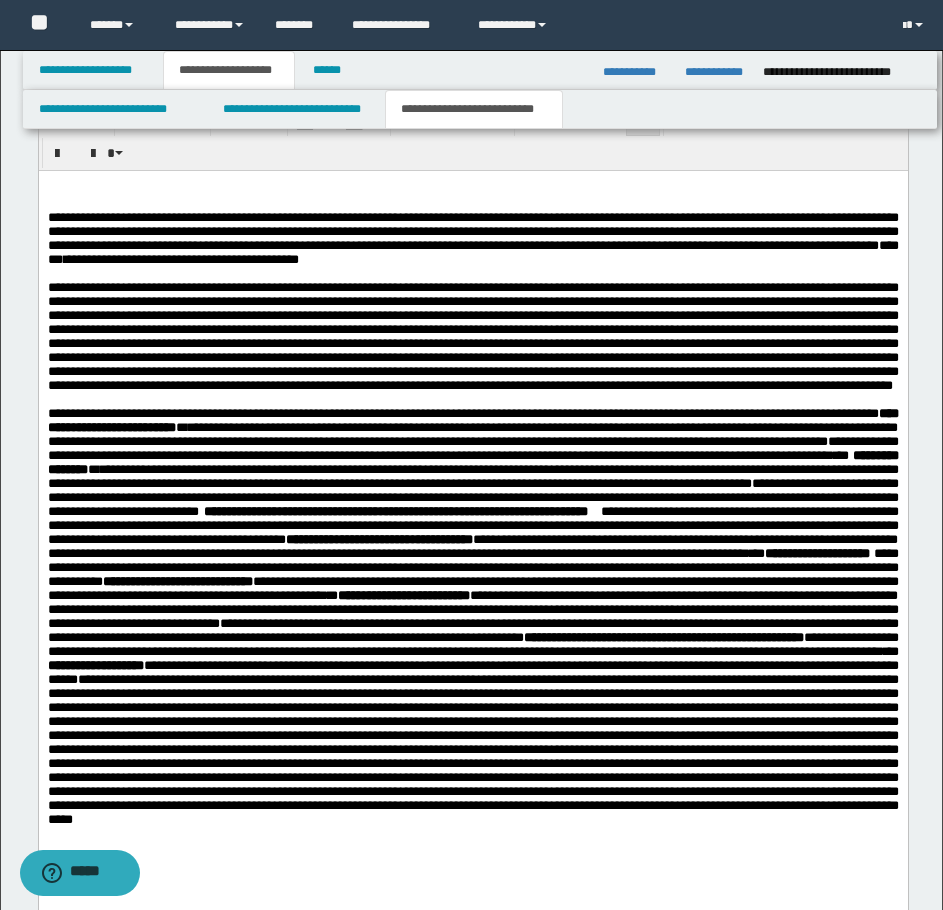 scroll, scrollTop: 1493, scrollLeft: 0, axis: vertical 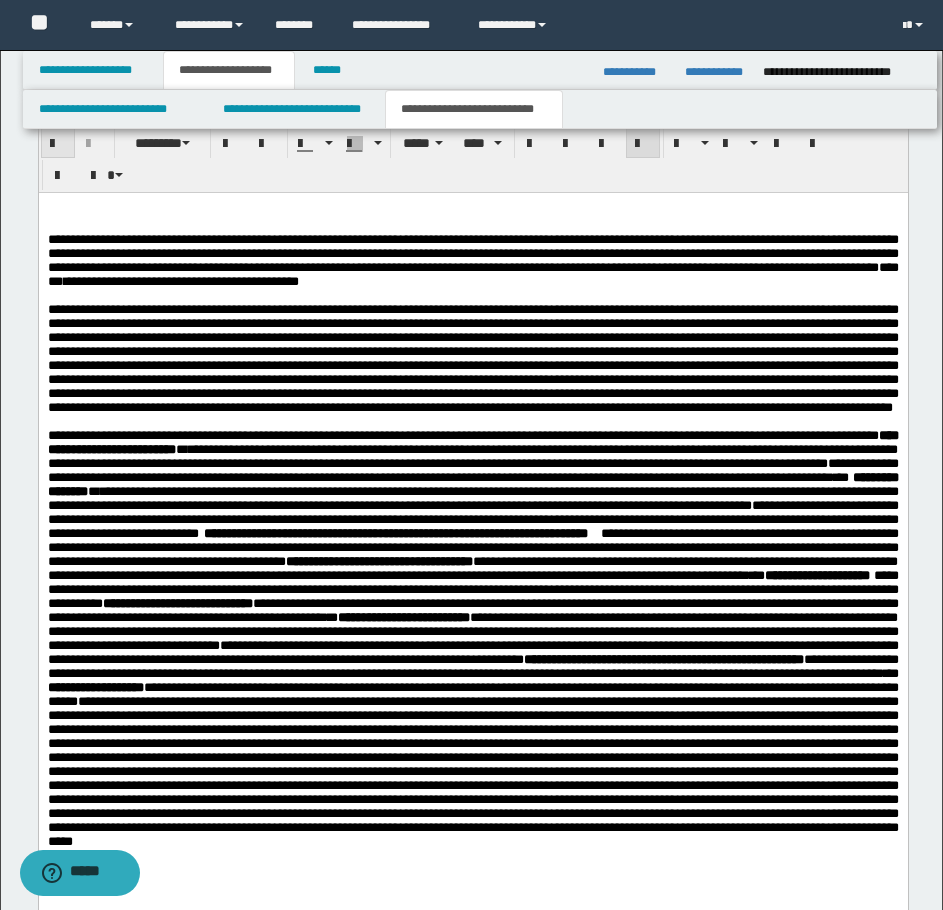 click at bounding box center (58, 144) 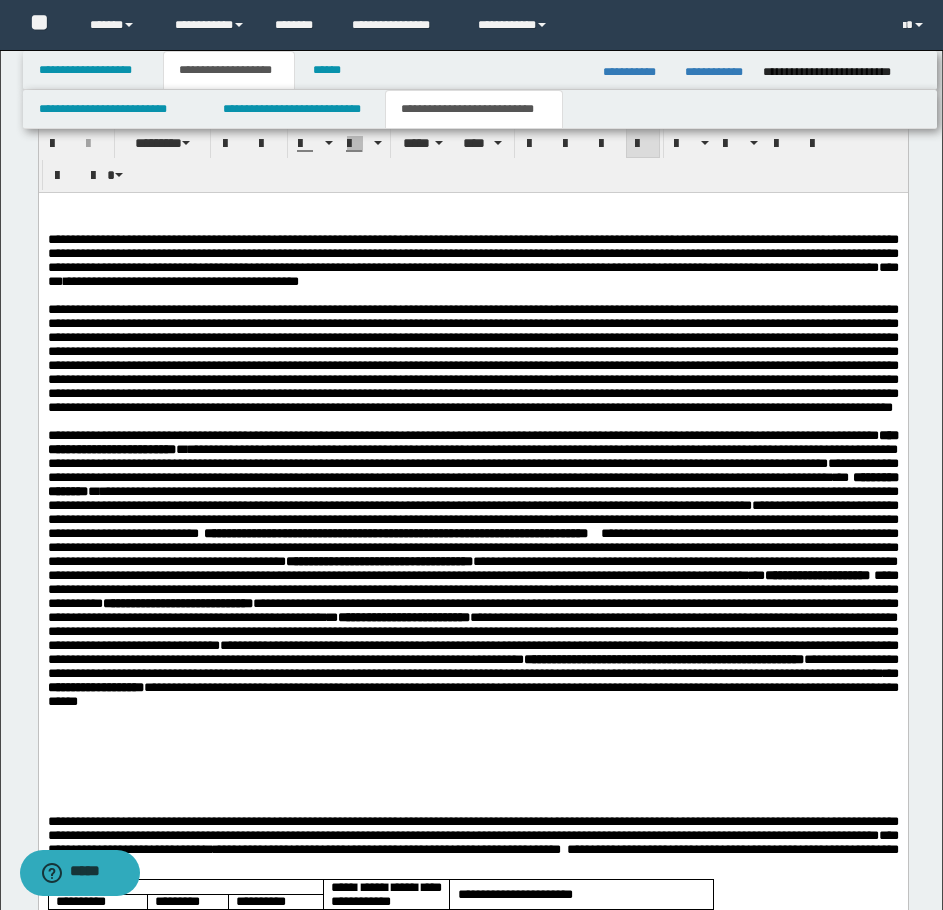 scroll, scrollTop: 1693, scrollLeft: 0, axis: vertical 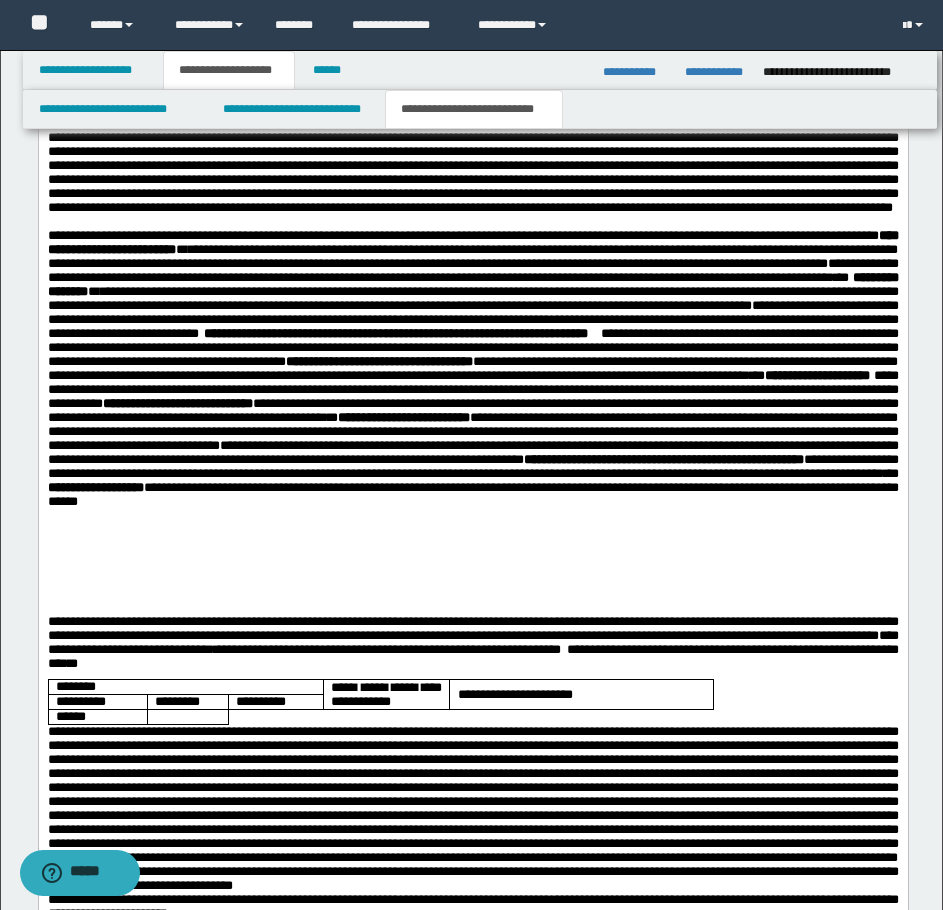 click at bounding box center [472, 794] 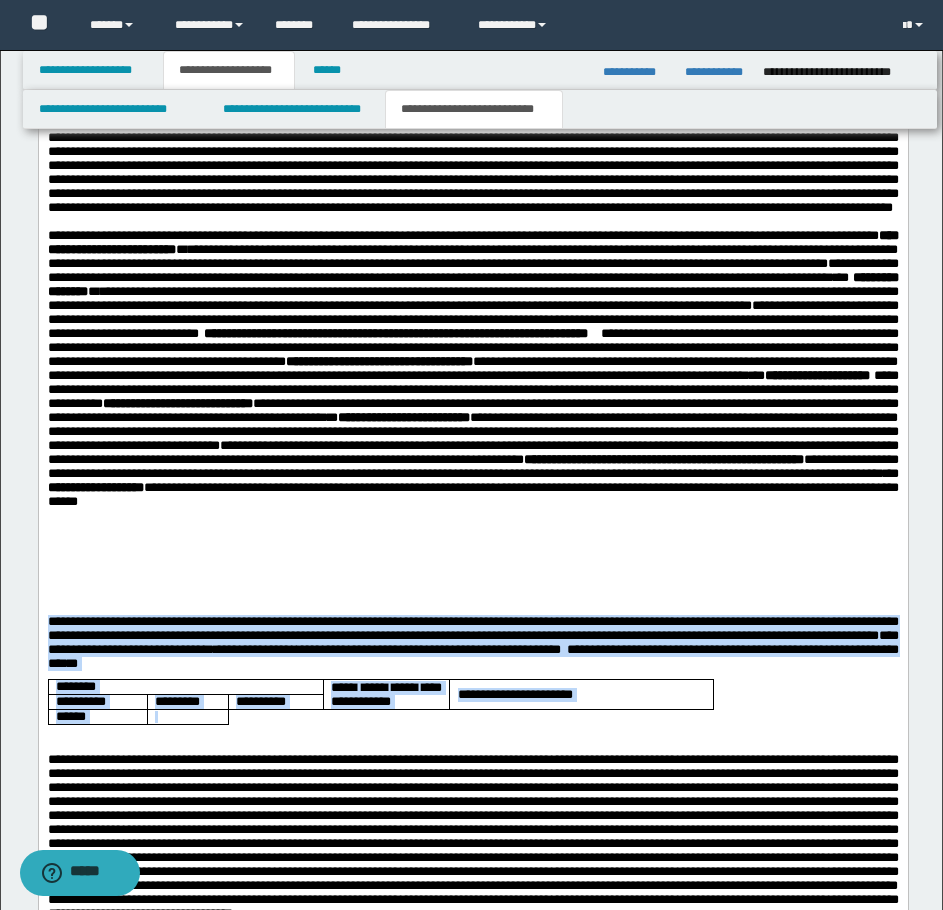 drag, startPoint x: 47, startPoint y: 697, endPoint x: 121, endPoint y: 812, distance: 136.7516 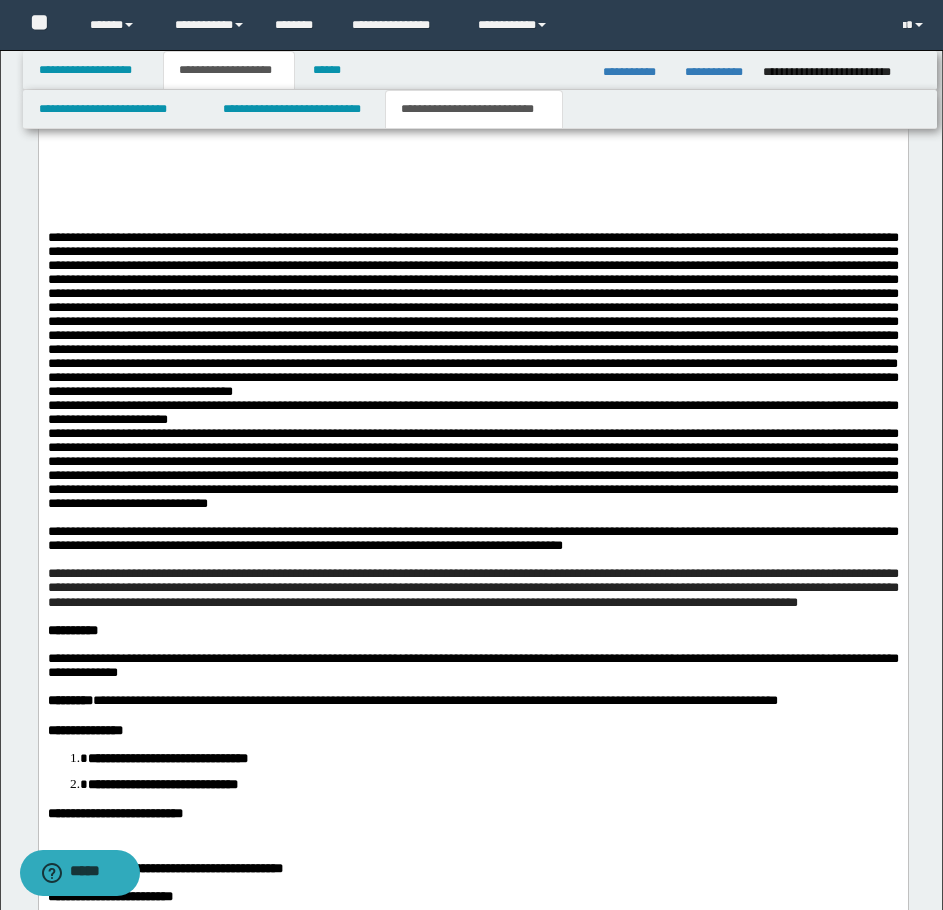 scroll, scrollTop: 2093, scrollLeft: 0, axis: vertical 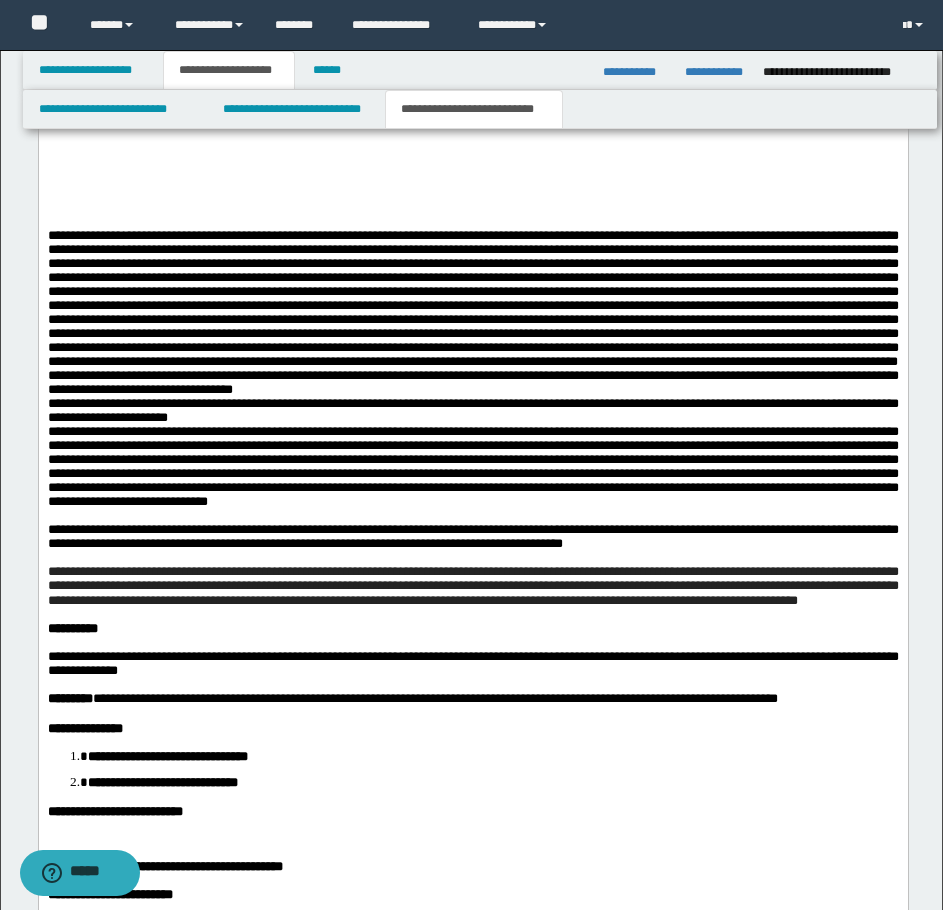 click on "**********" at bounding box center (472, 313) 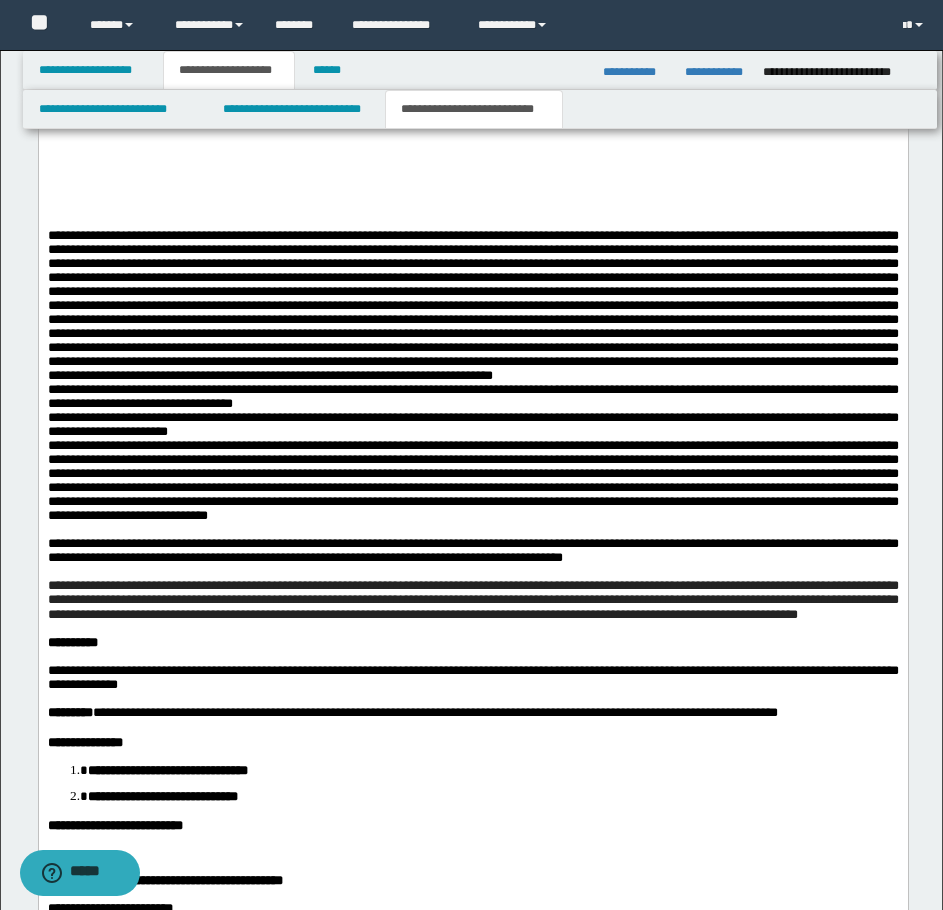click at bounding box center (472, 305) 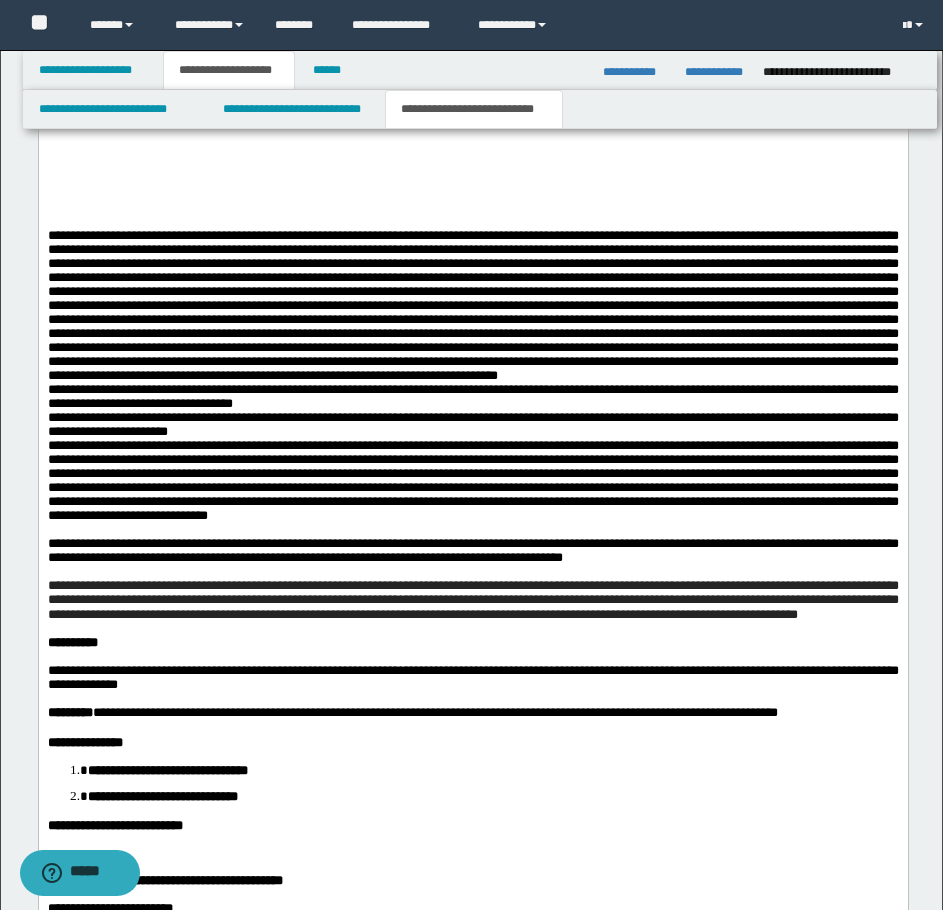 click at bounding box center [472, 305] 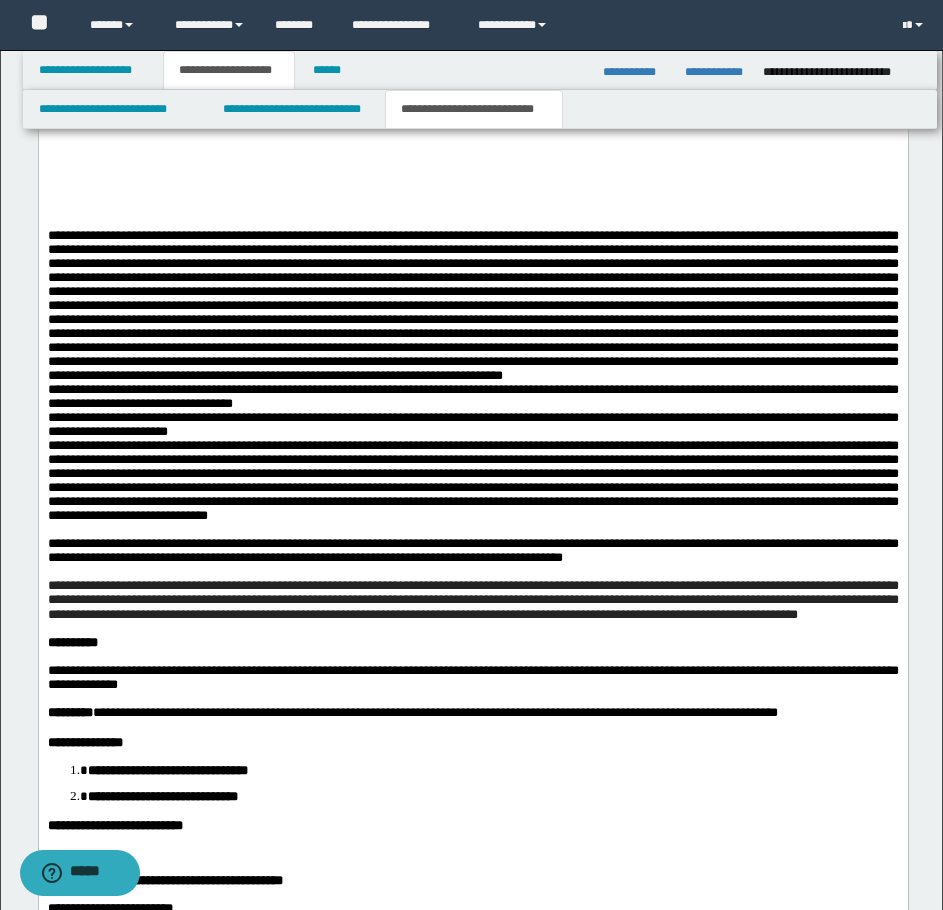 click at bounding box center (472, 305) 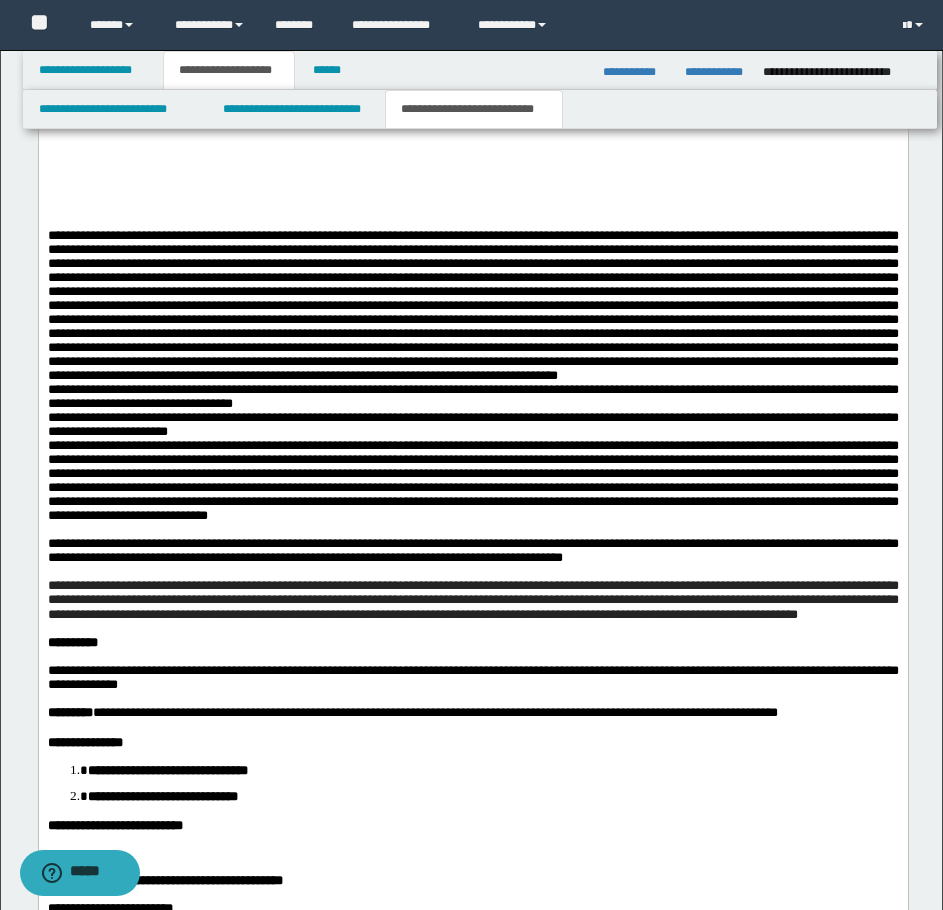 click at bounding box center (472, 305) 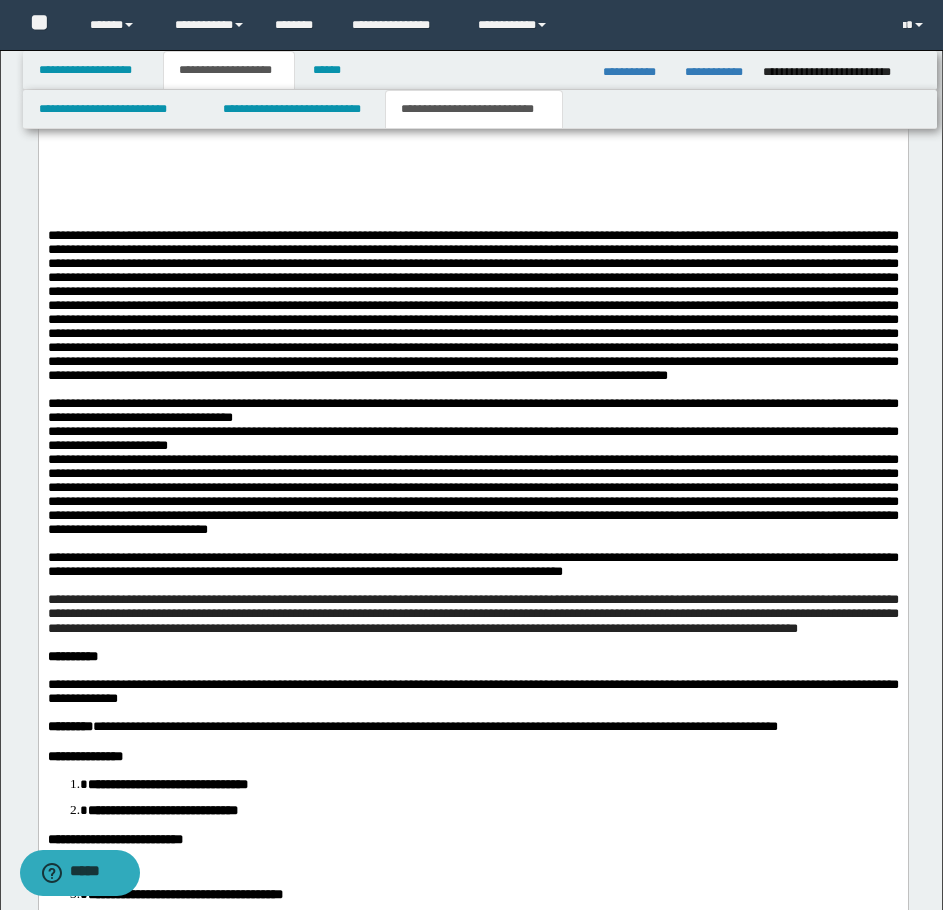 click on "**********" at bounding box center [472, 404] 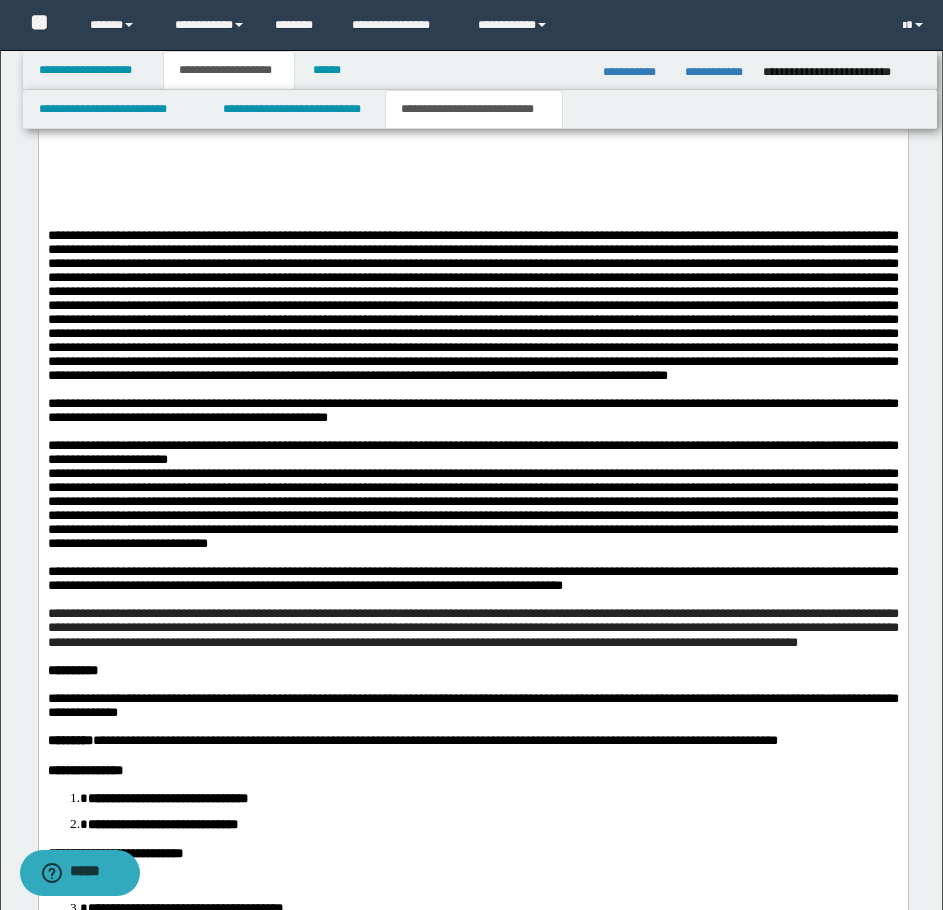 click on "**********" at bounding box center [472, 410] 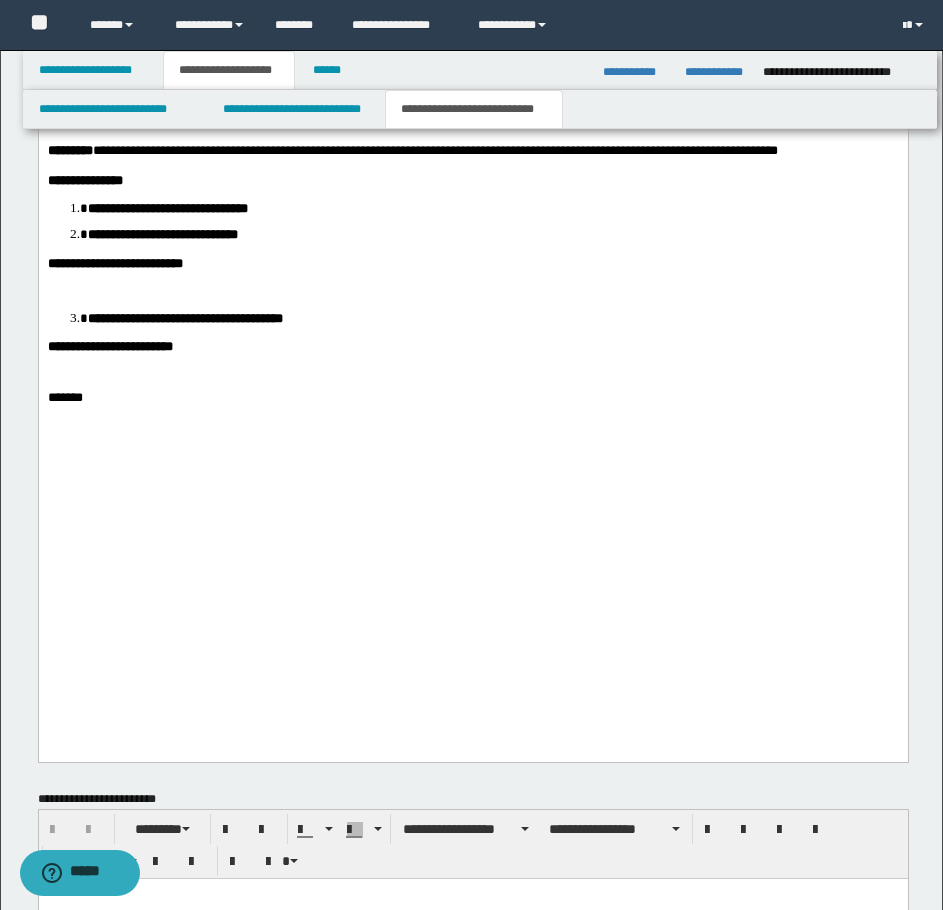 scroll, scrollTop: 2693, scrollLeft: 0, axis: vertical 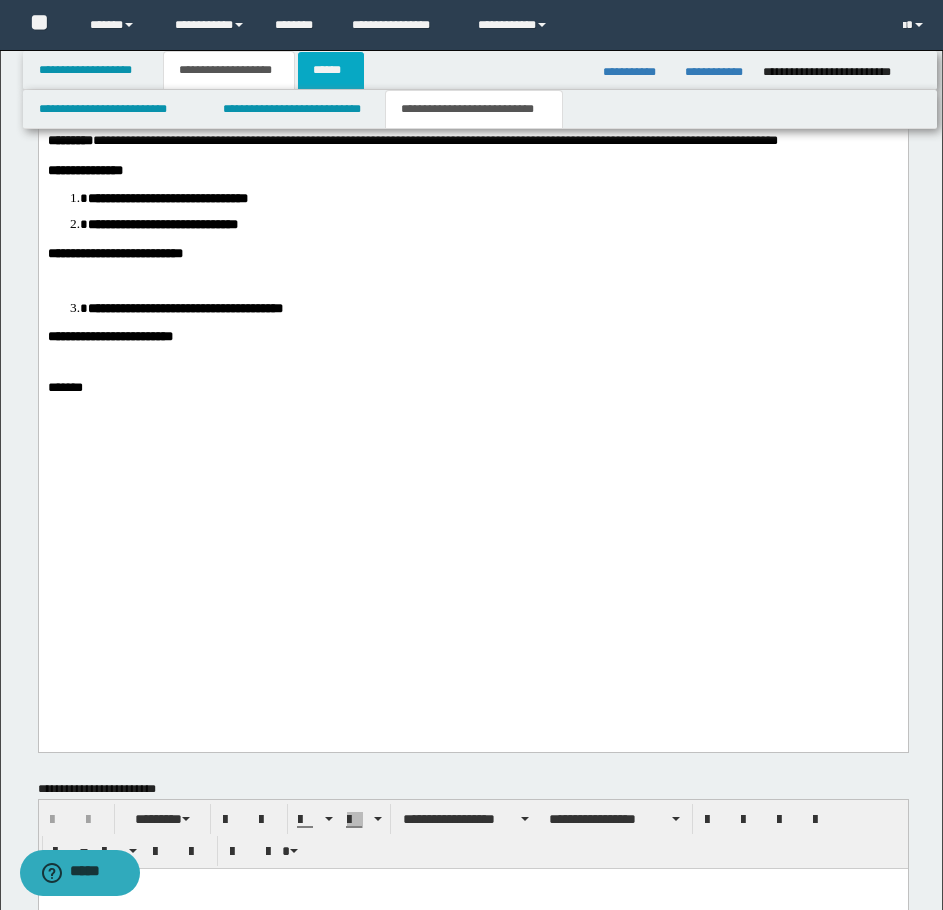click on "******" at bounding box center (331, 70) 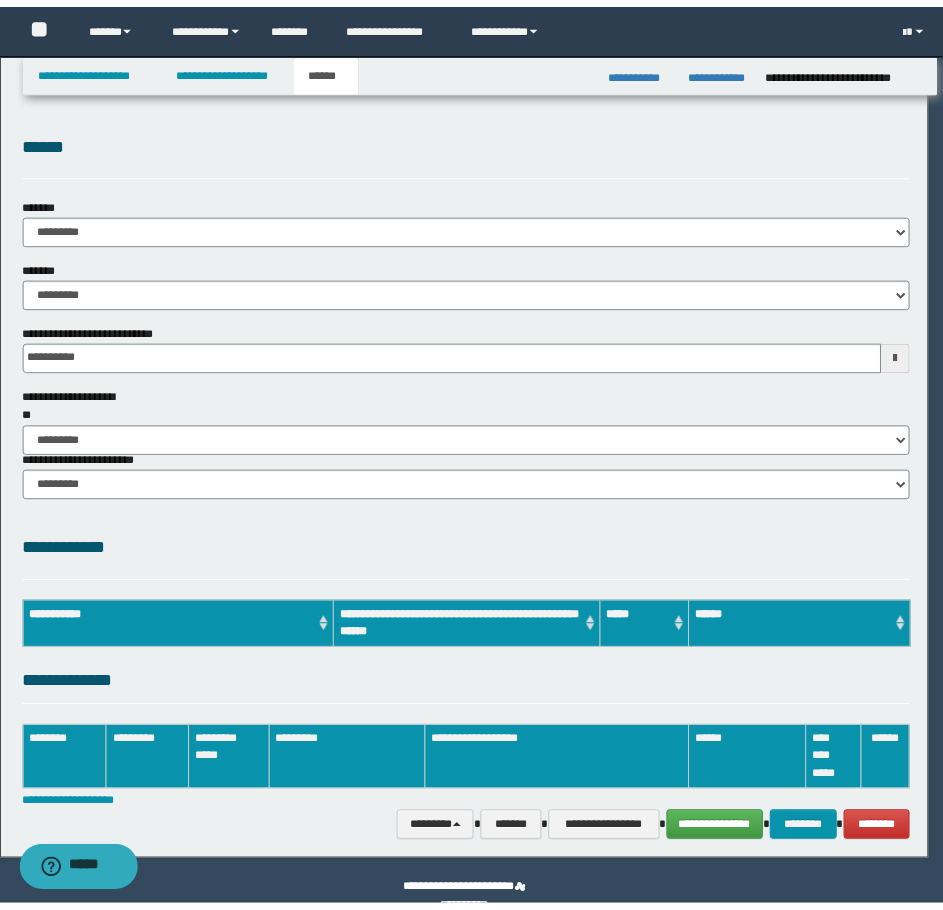 scroll, scrollTop: 0, scrollLeft: 0, axis: both 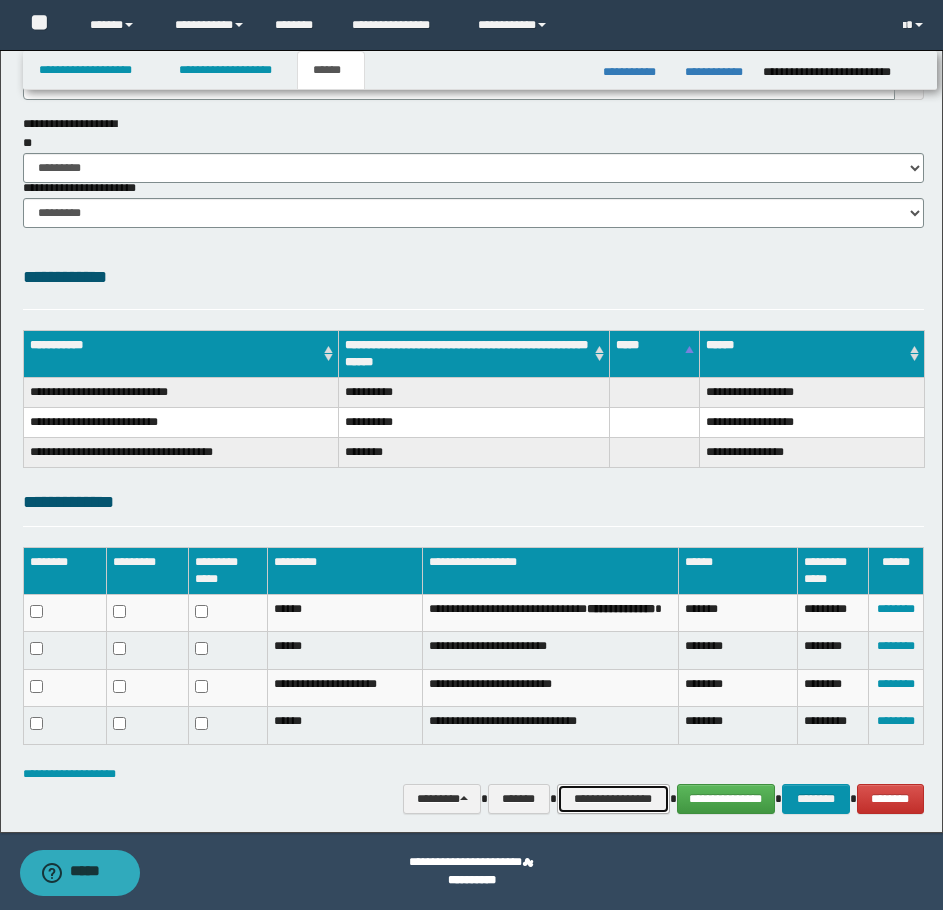 click on "**********" at bounding box center [613, 799] 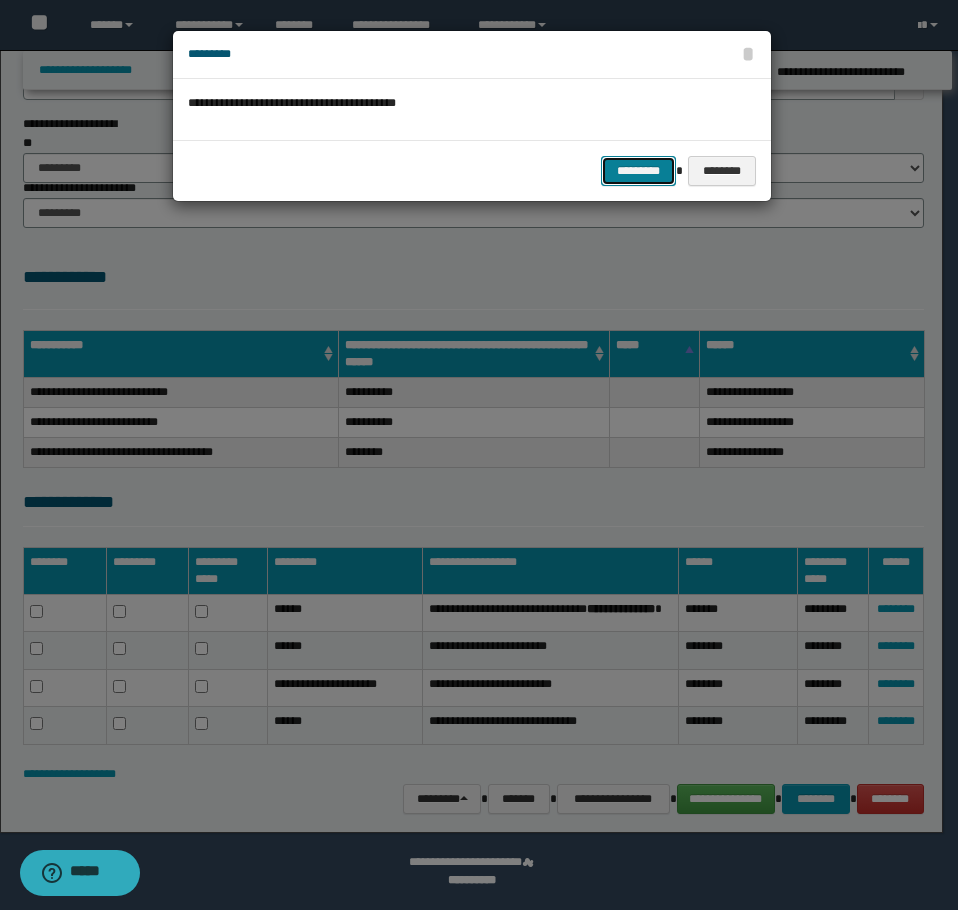 click on "*********" at bounding box center (638, 171) 